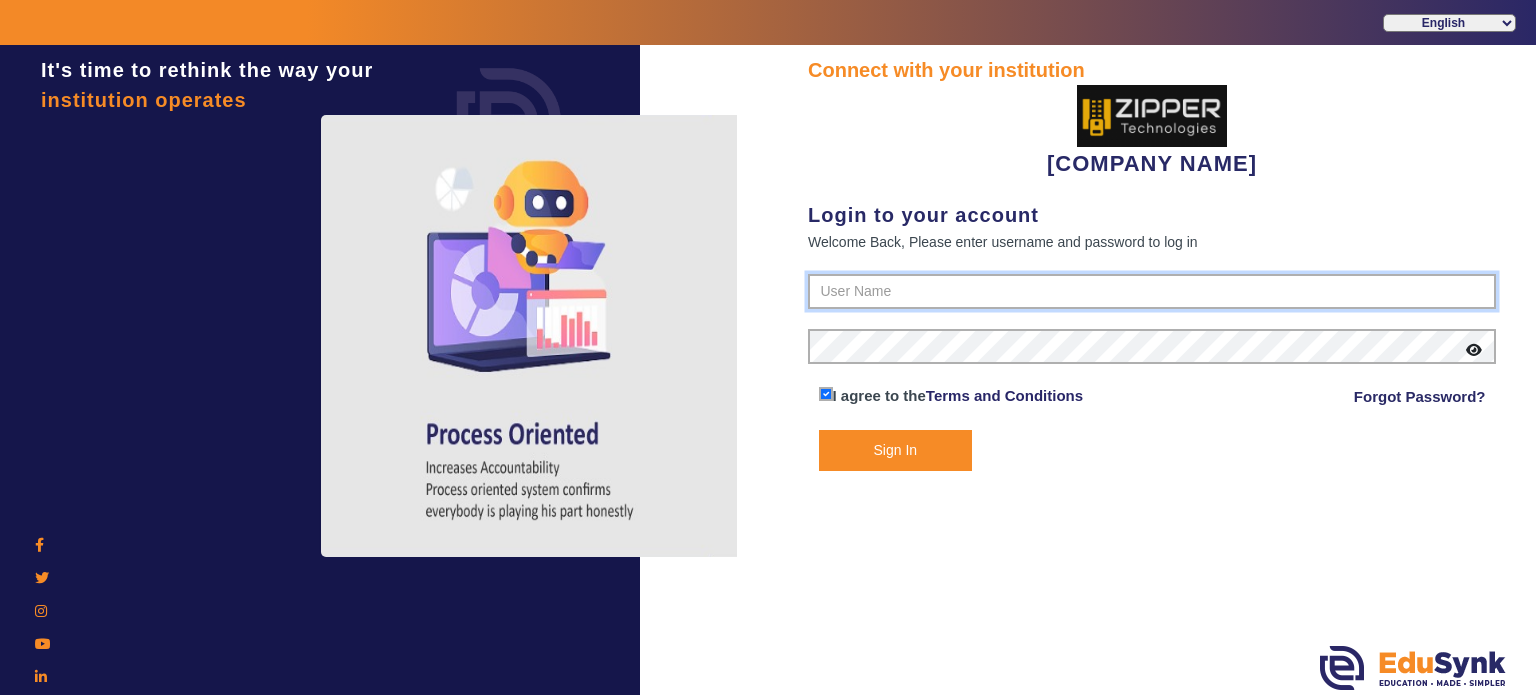 scroll, scrollTop: 0, scrollLeft: 0, axis: both 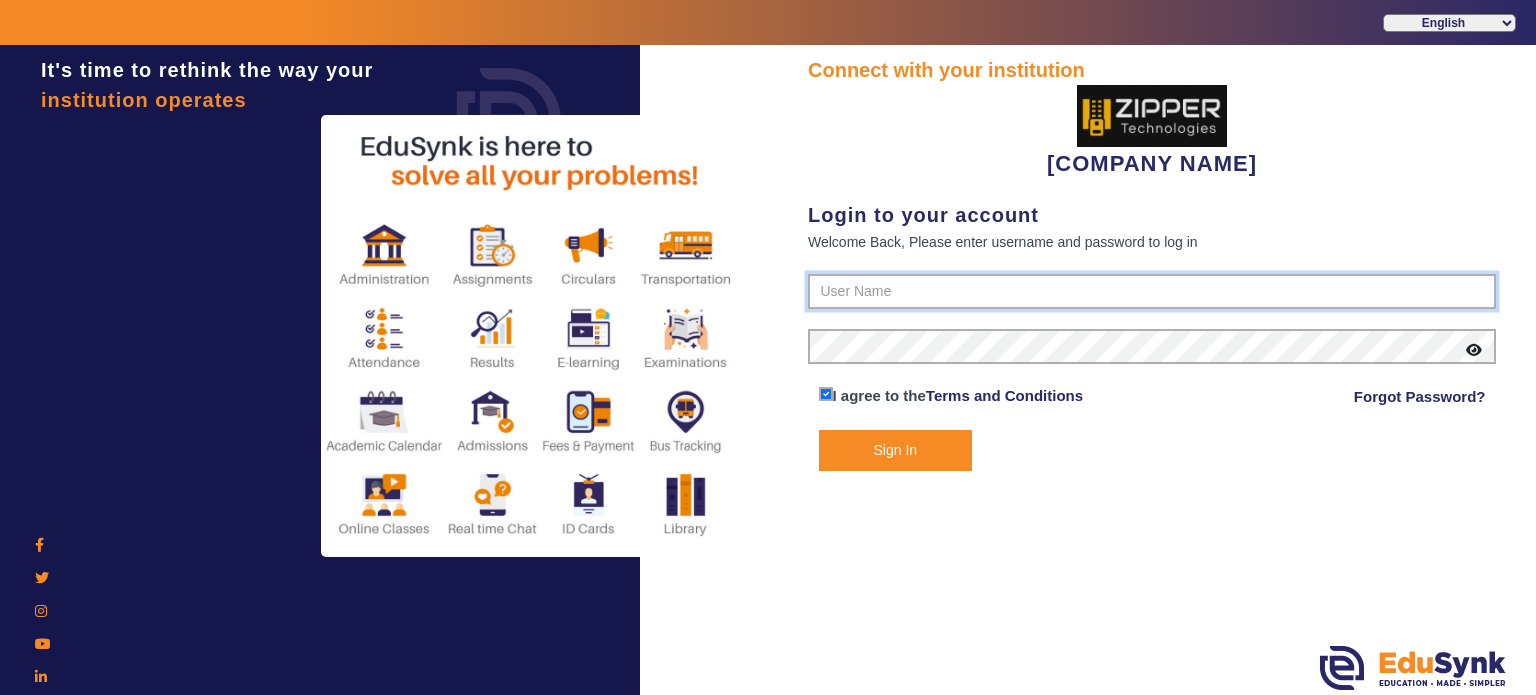 type on "[PHONE]" 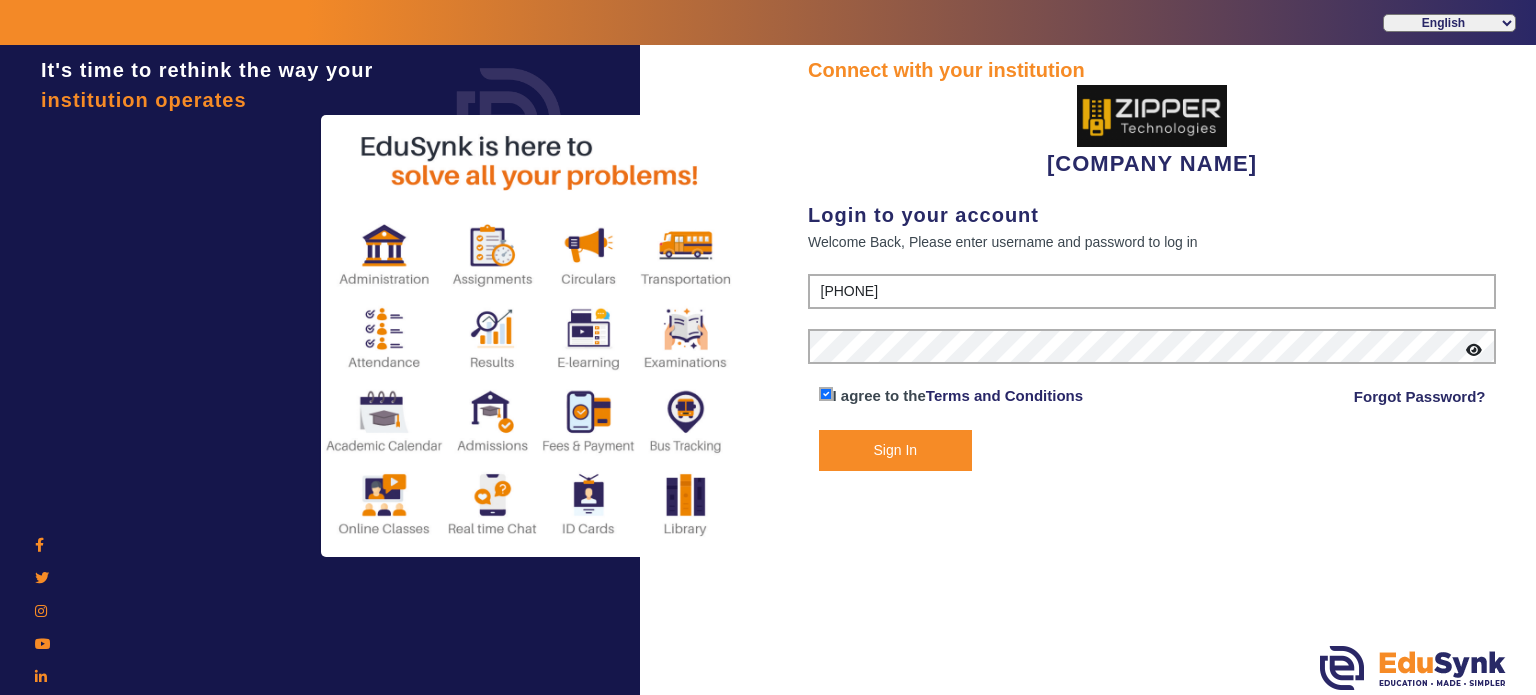 click on "Sign In" 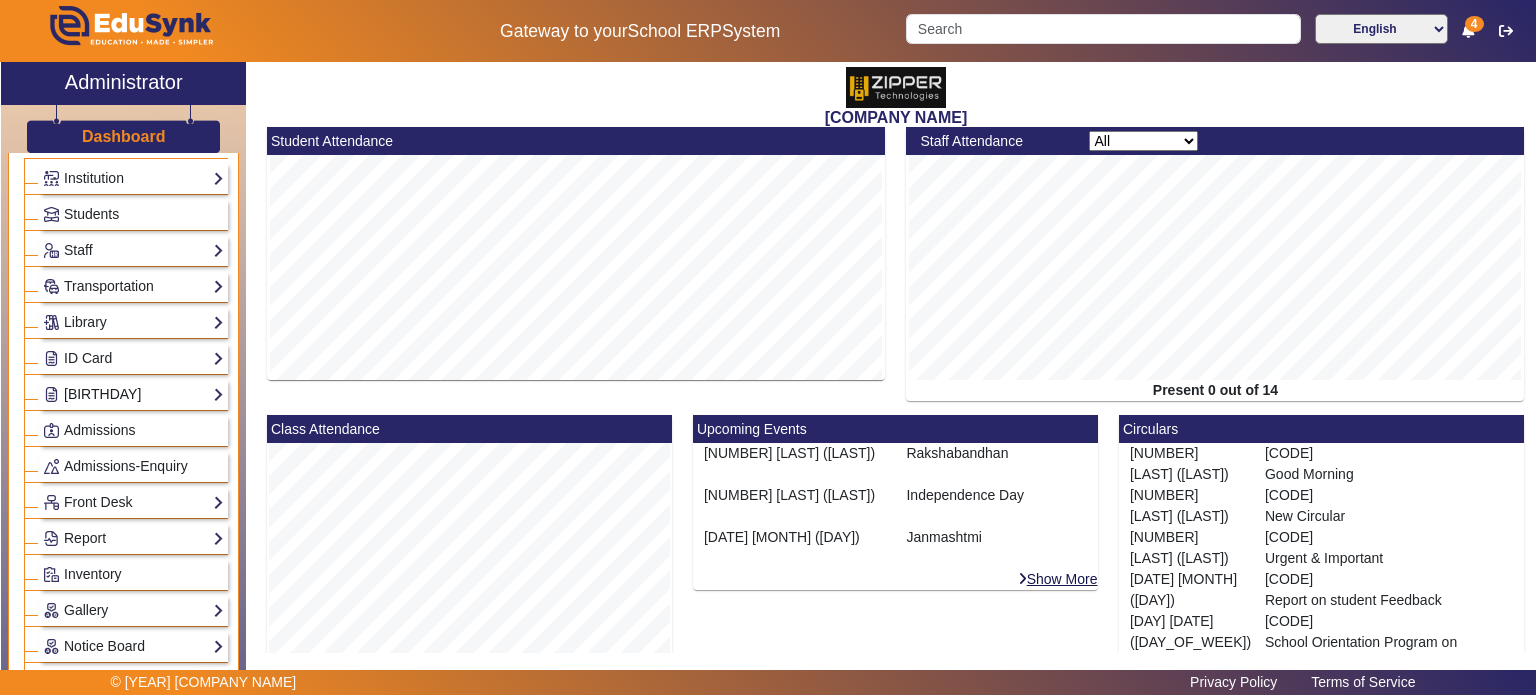 scroll, scrollTop: 75, scrollLeft: 0, axis: vertical 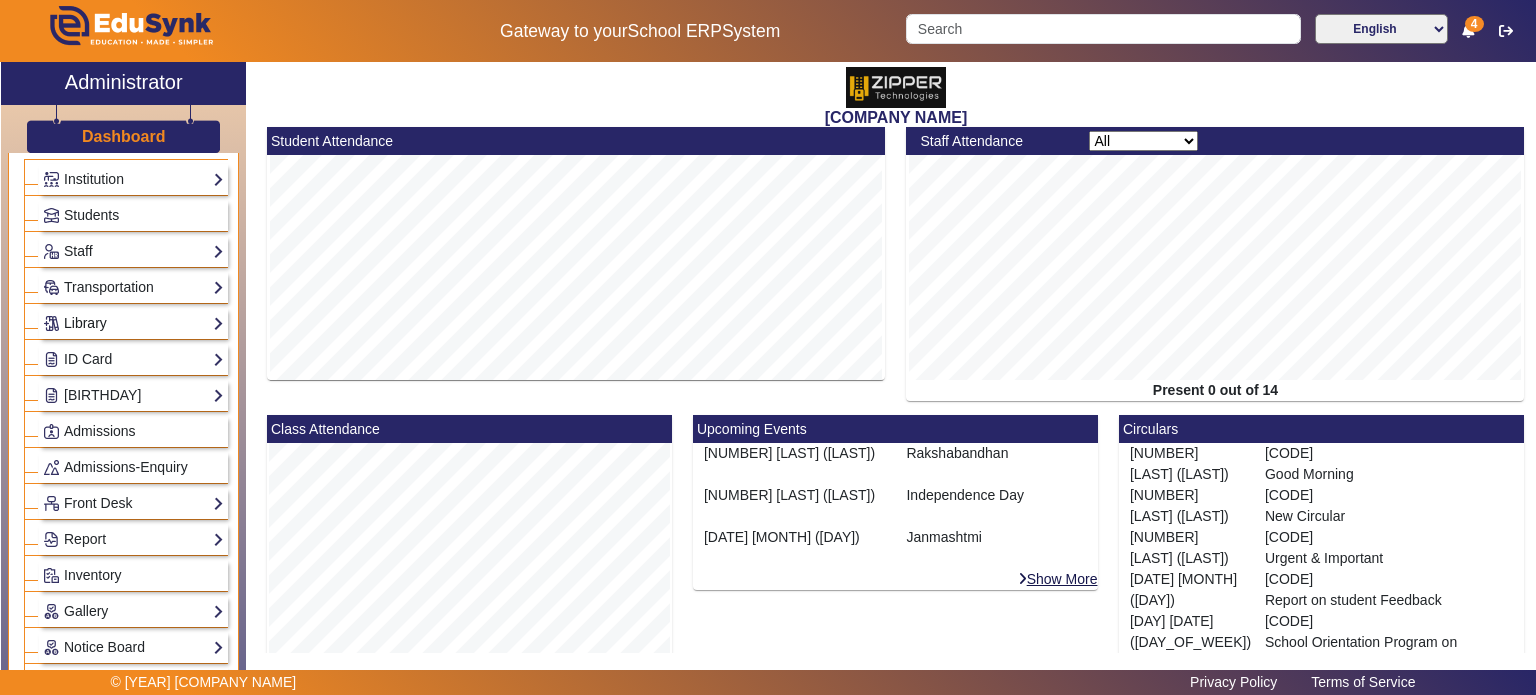 click on "Library" 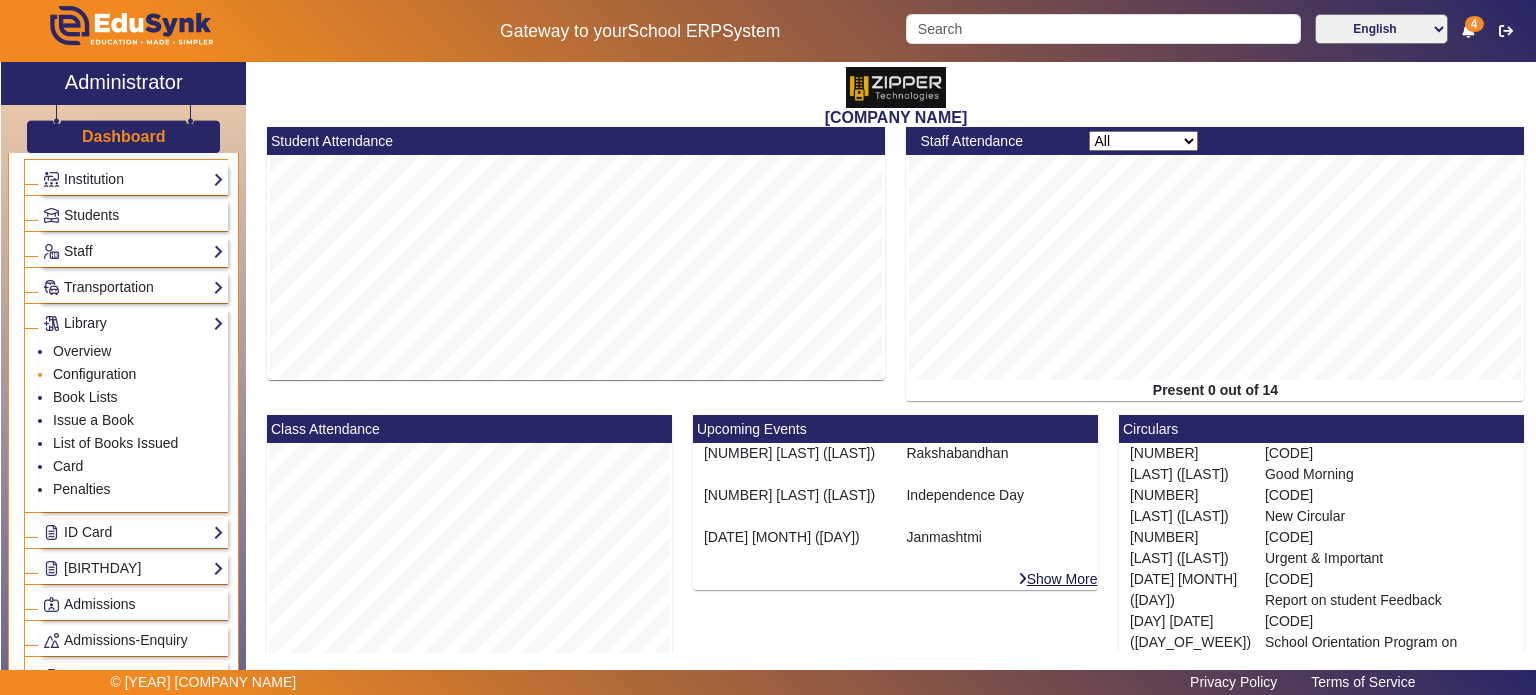 click on "Configuration" 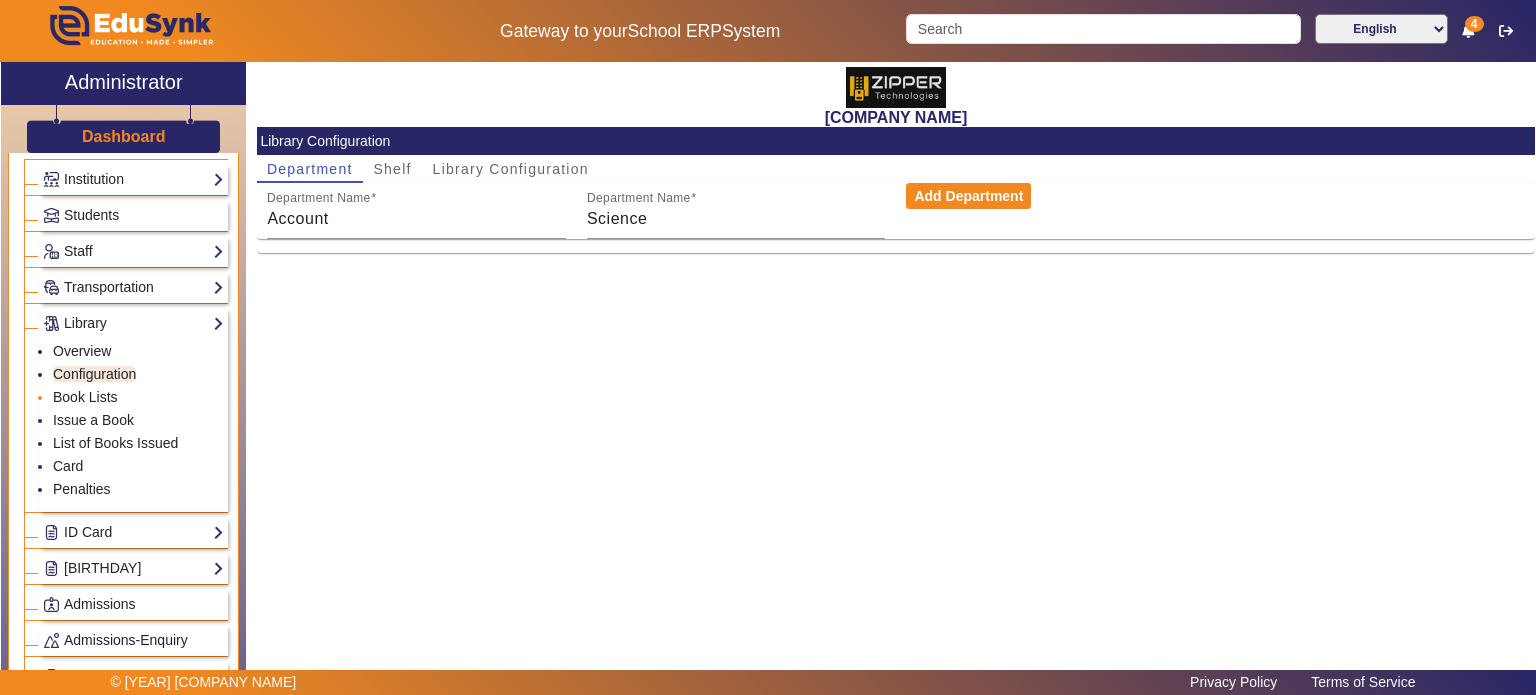 click on "Book Lists" 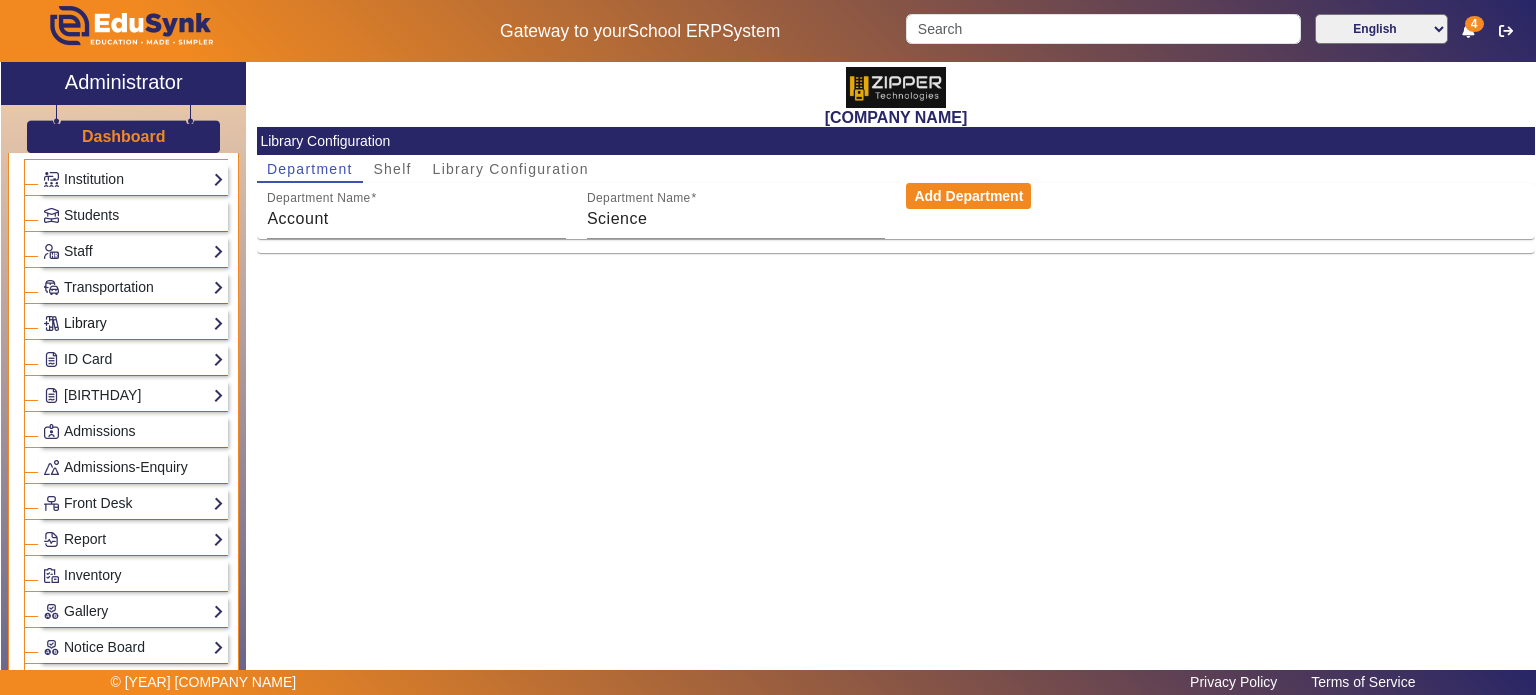 click on "Library" 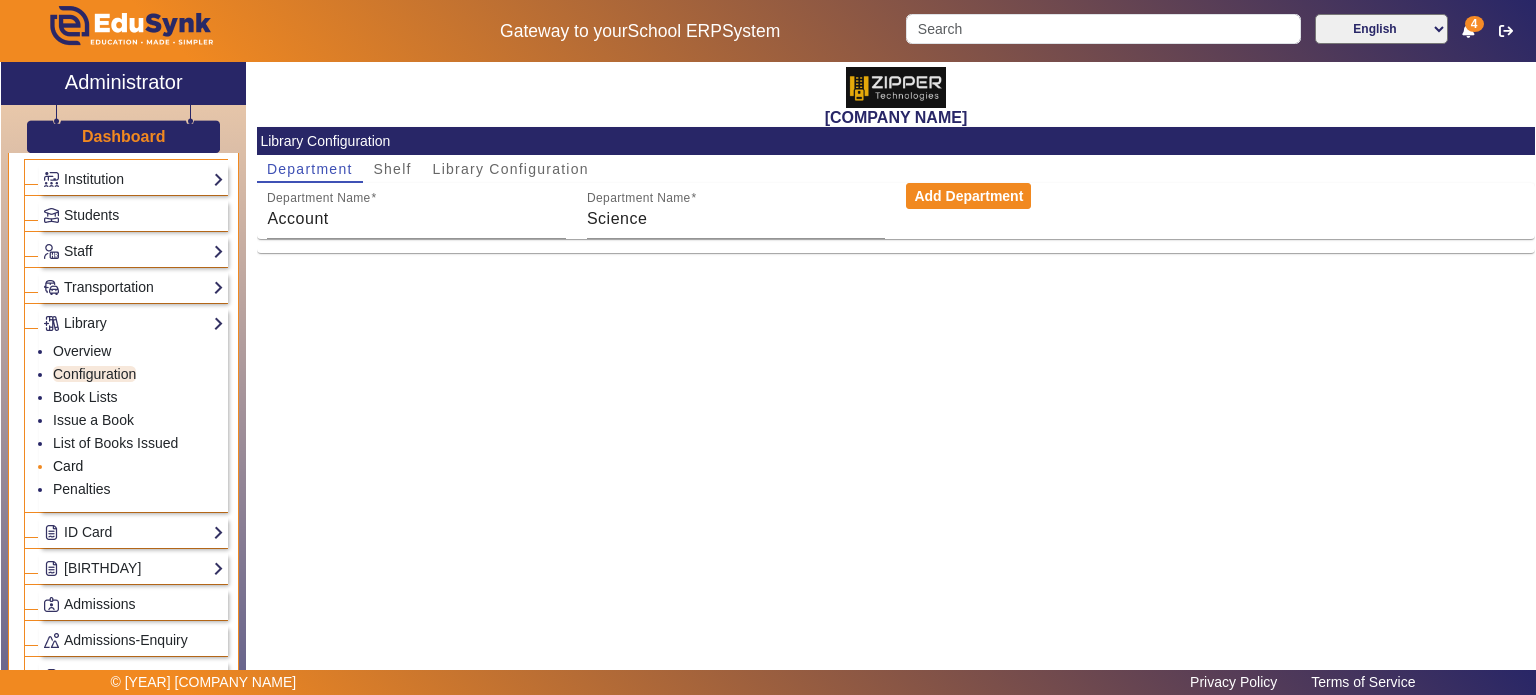 click on "Card" 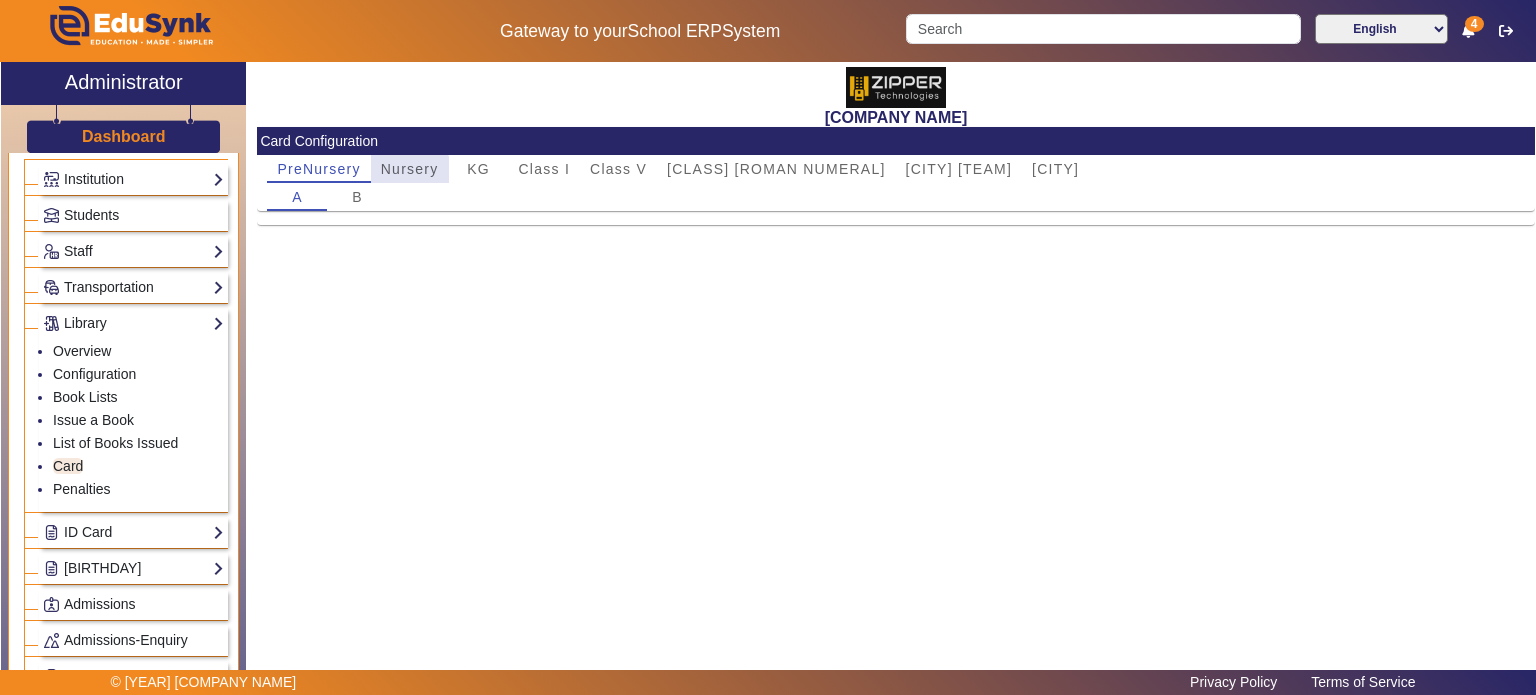 click on "Nursery" at bounding box center [410, 169] 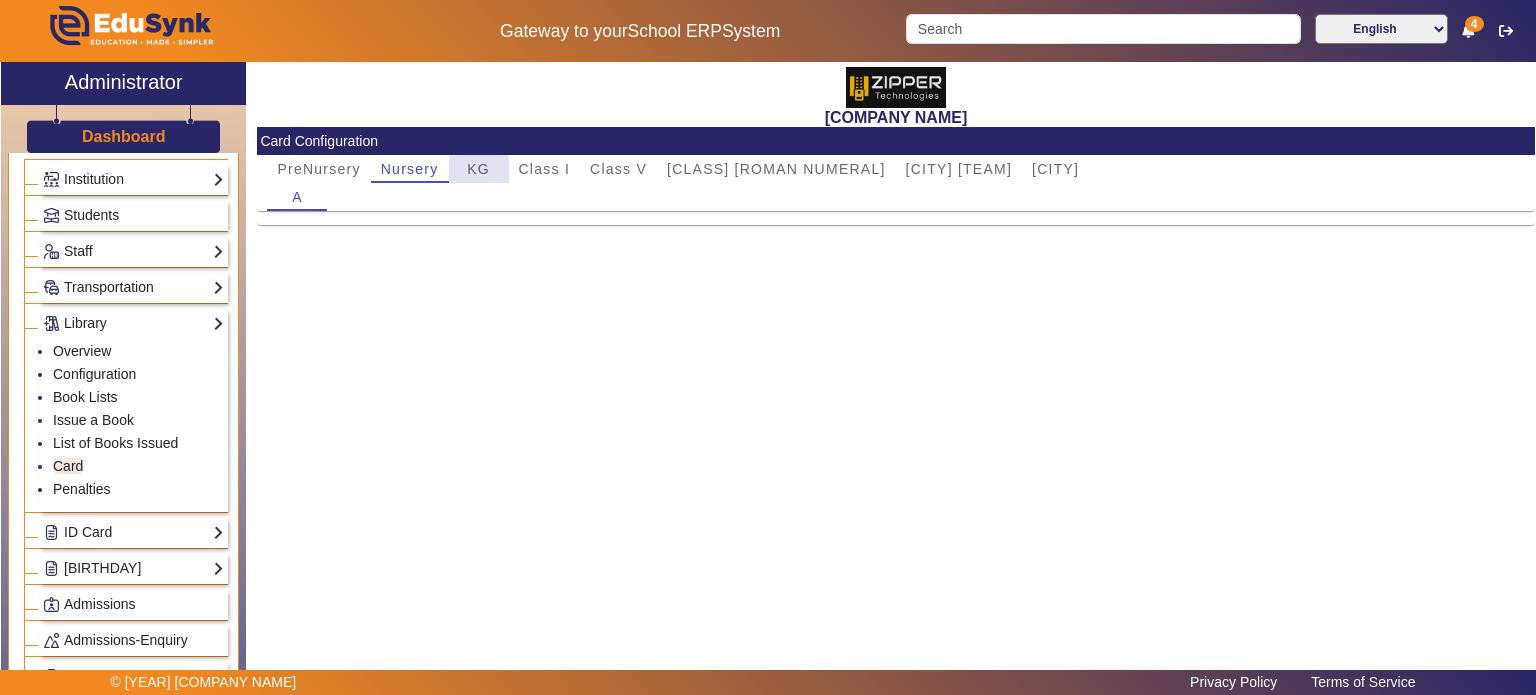 click on "KG" at bounding box center [479, 169] 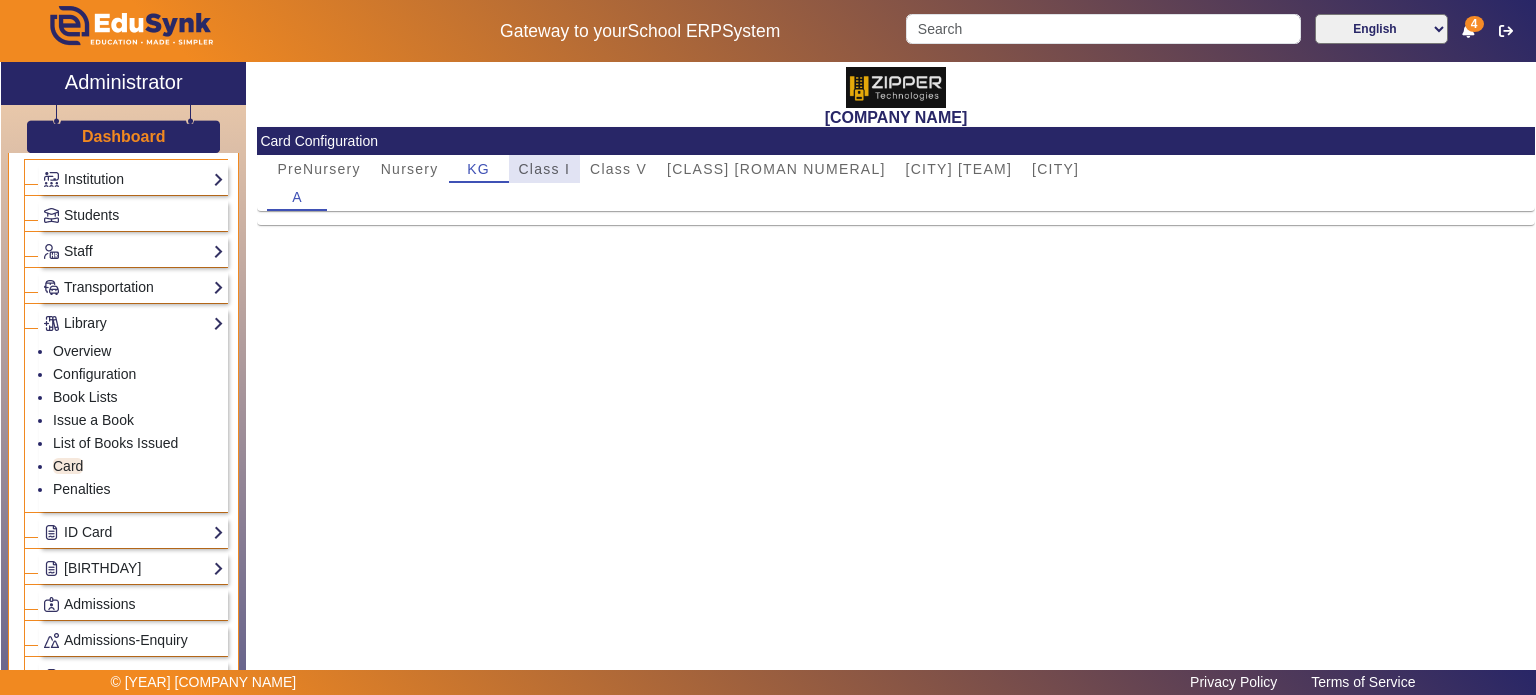 click on "Class I" at bounding box center (545, 169) 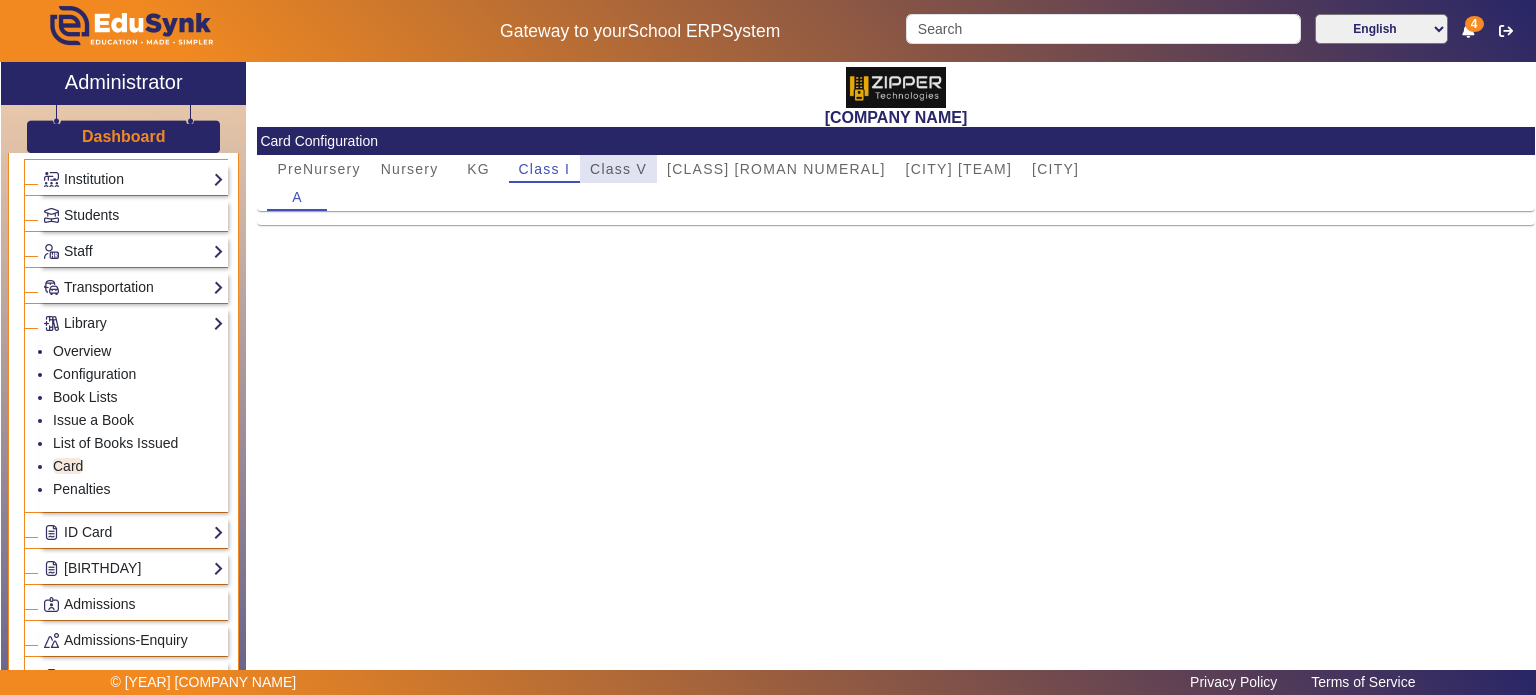 click on "Class V" at bounding box center (618, 169) 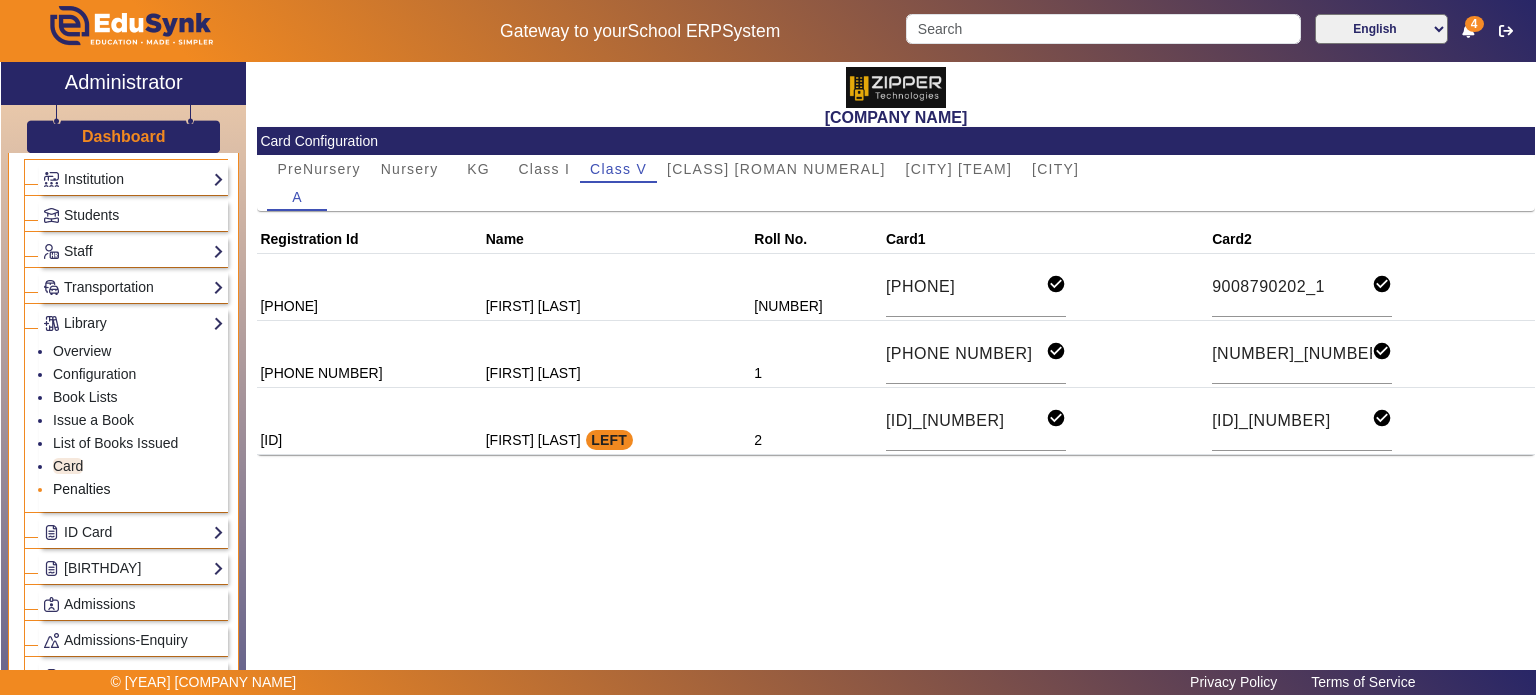 click on "Penalties" 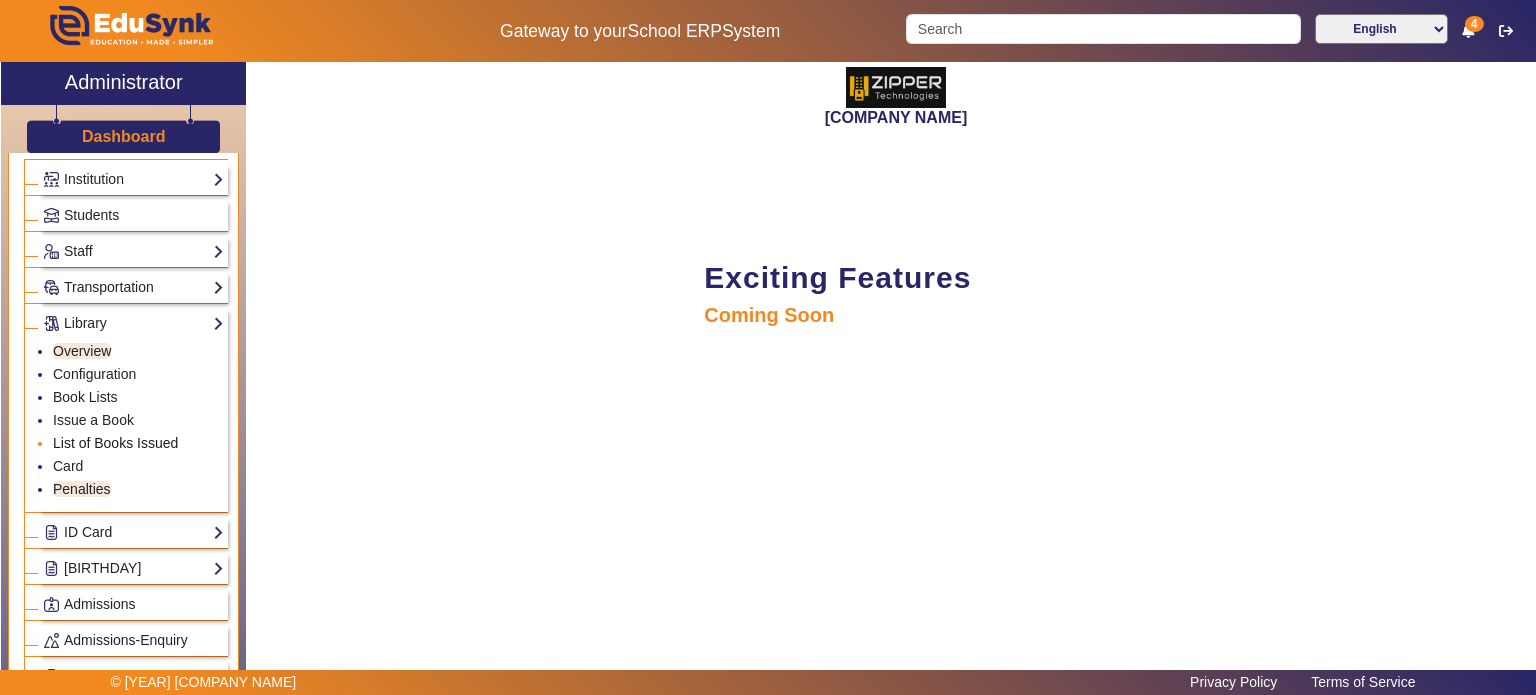 click on "List of Books Issued" 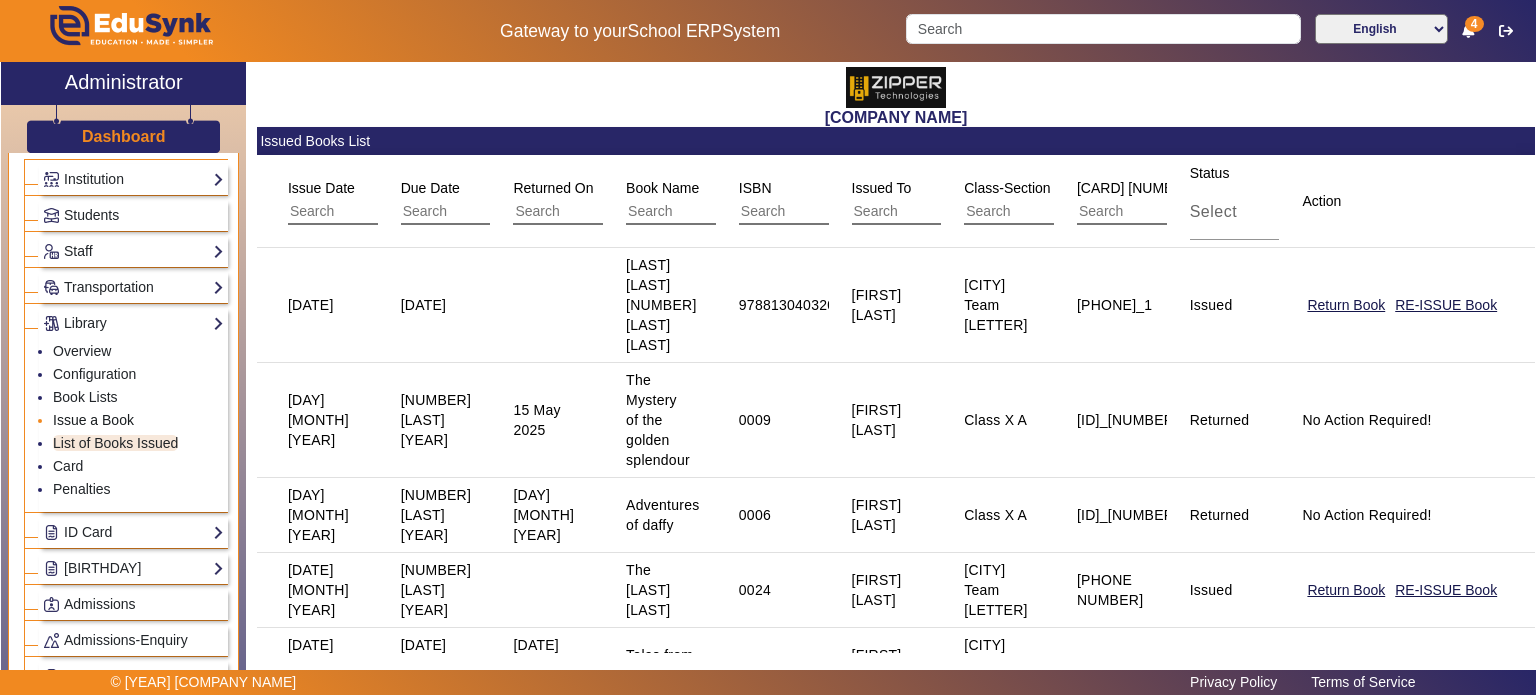 click on "Issue a Book" 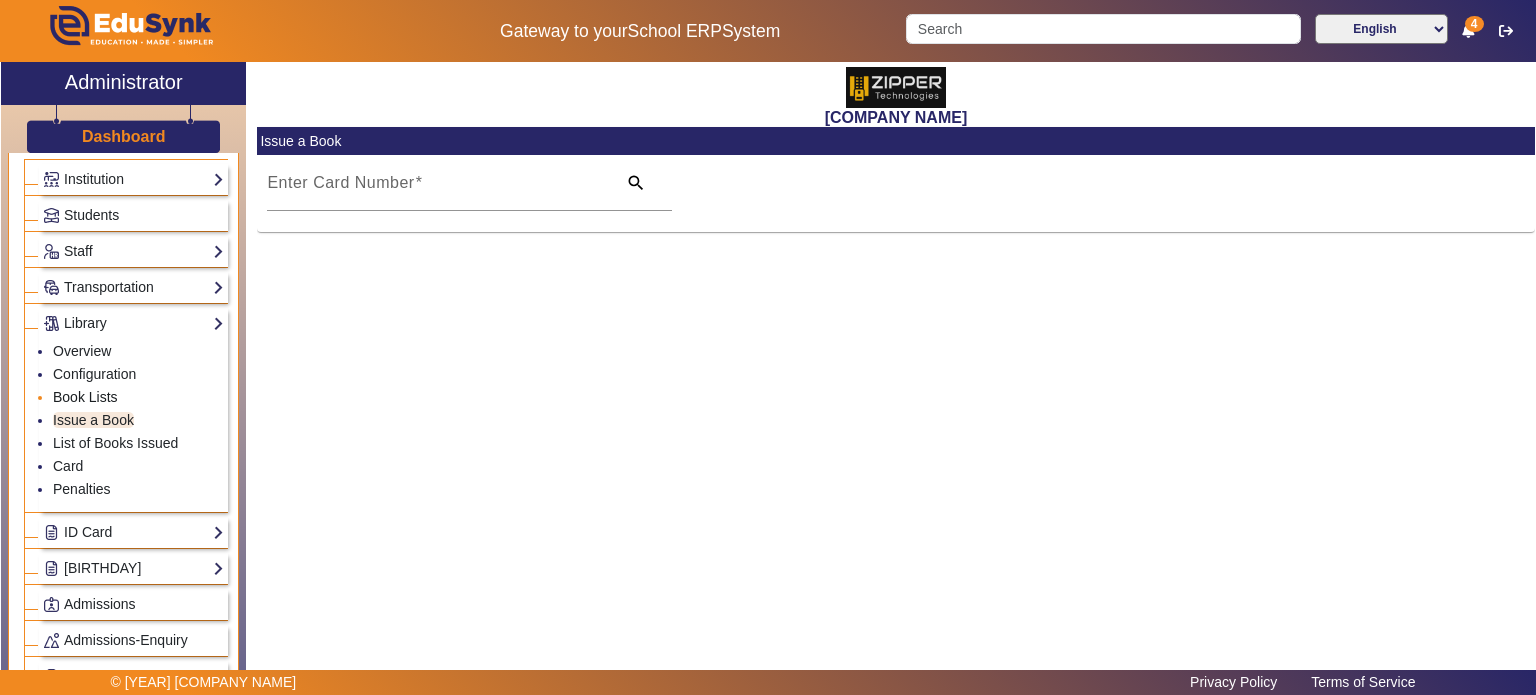 click on "Book Lists" 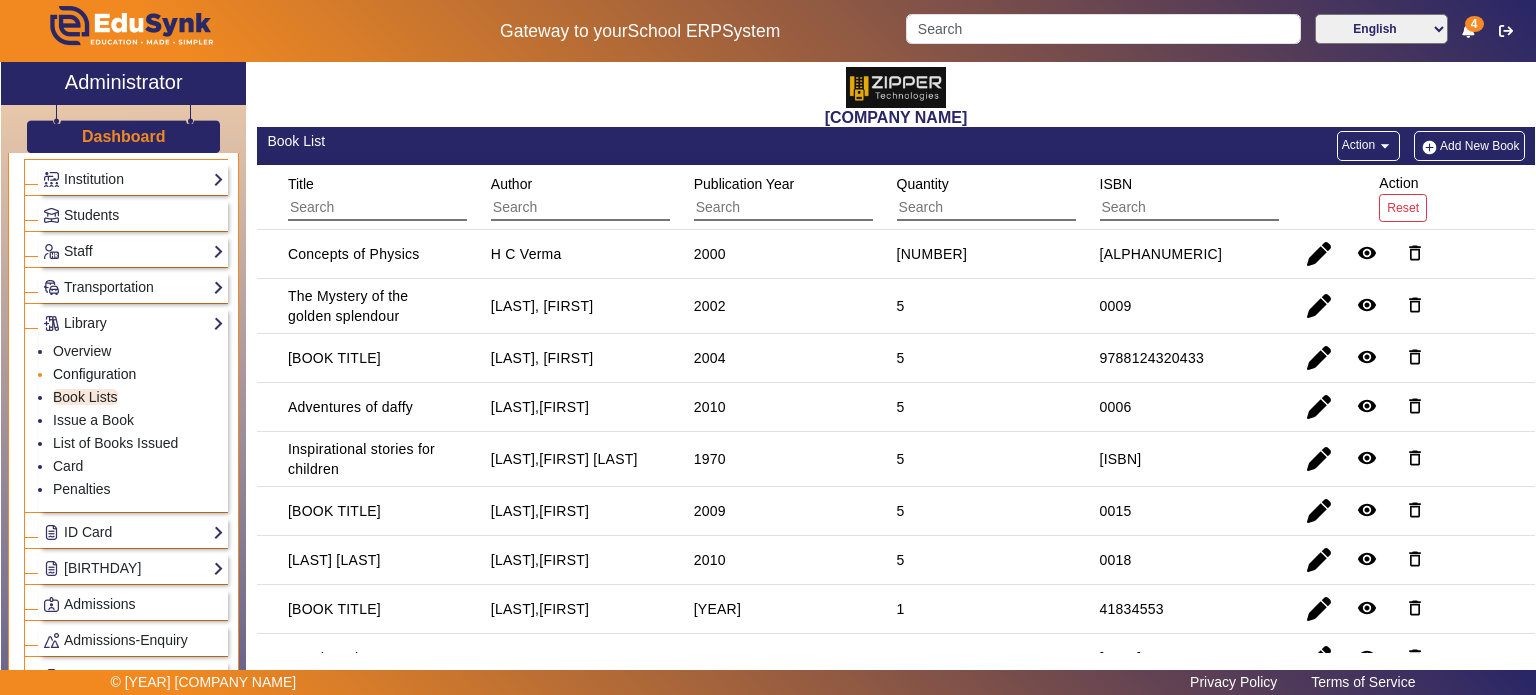 click on "Configuration" 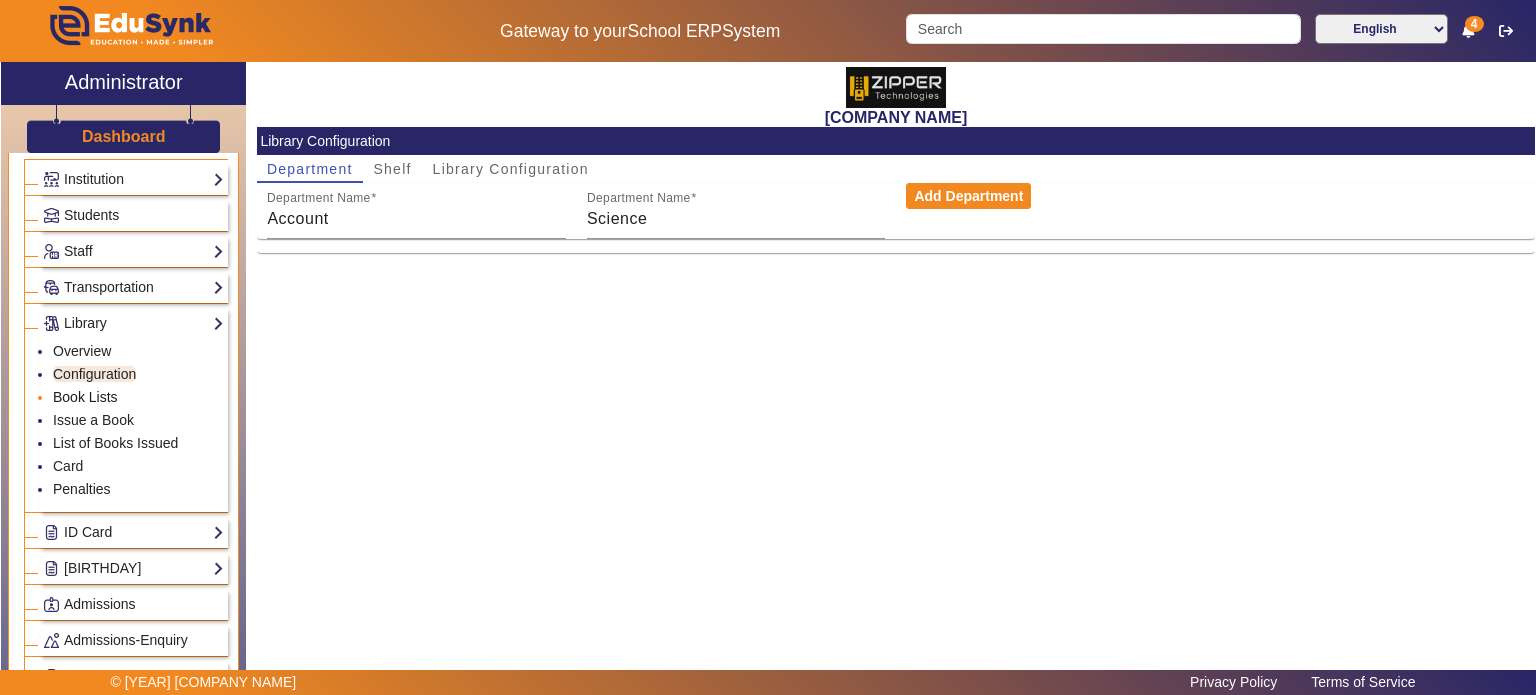 click on "Book Lists" 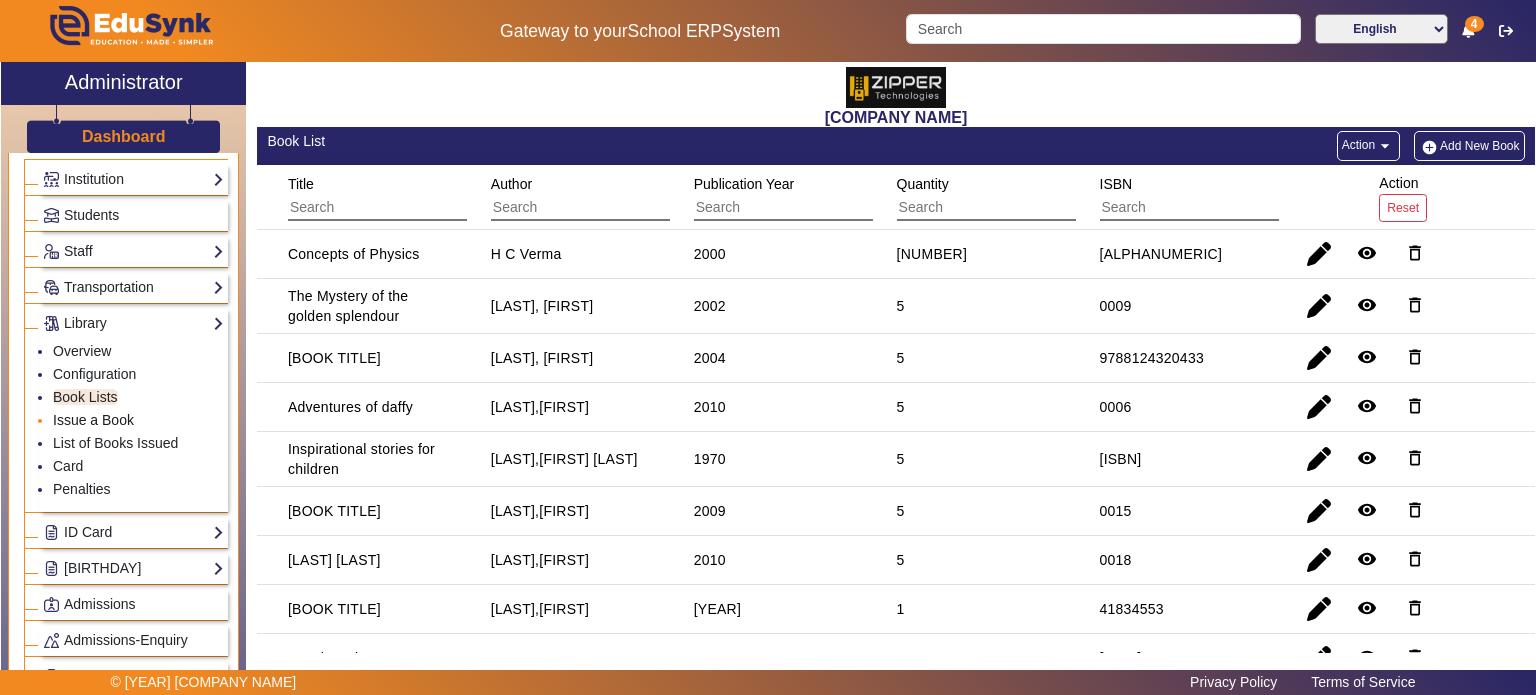 click on "Issue a Book" 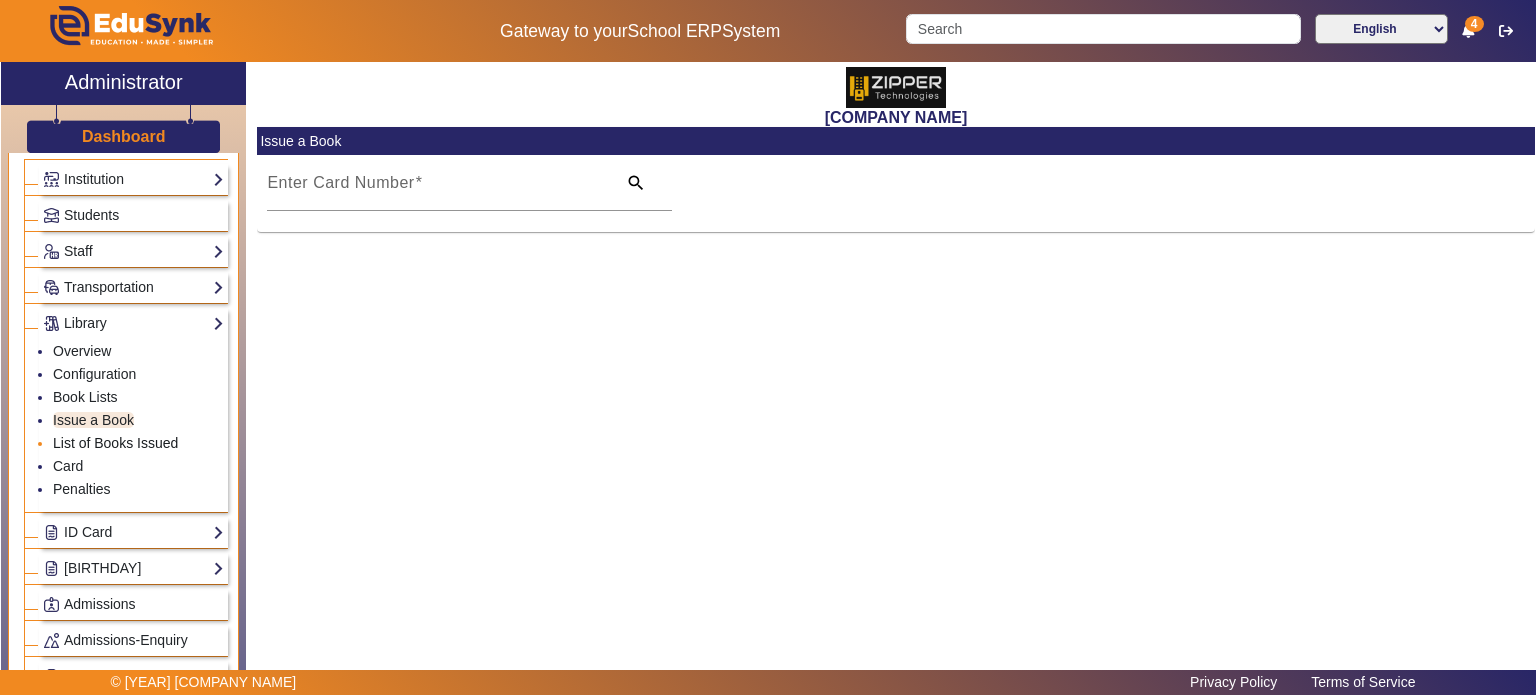 click on "List of Books Issued" 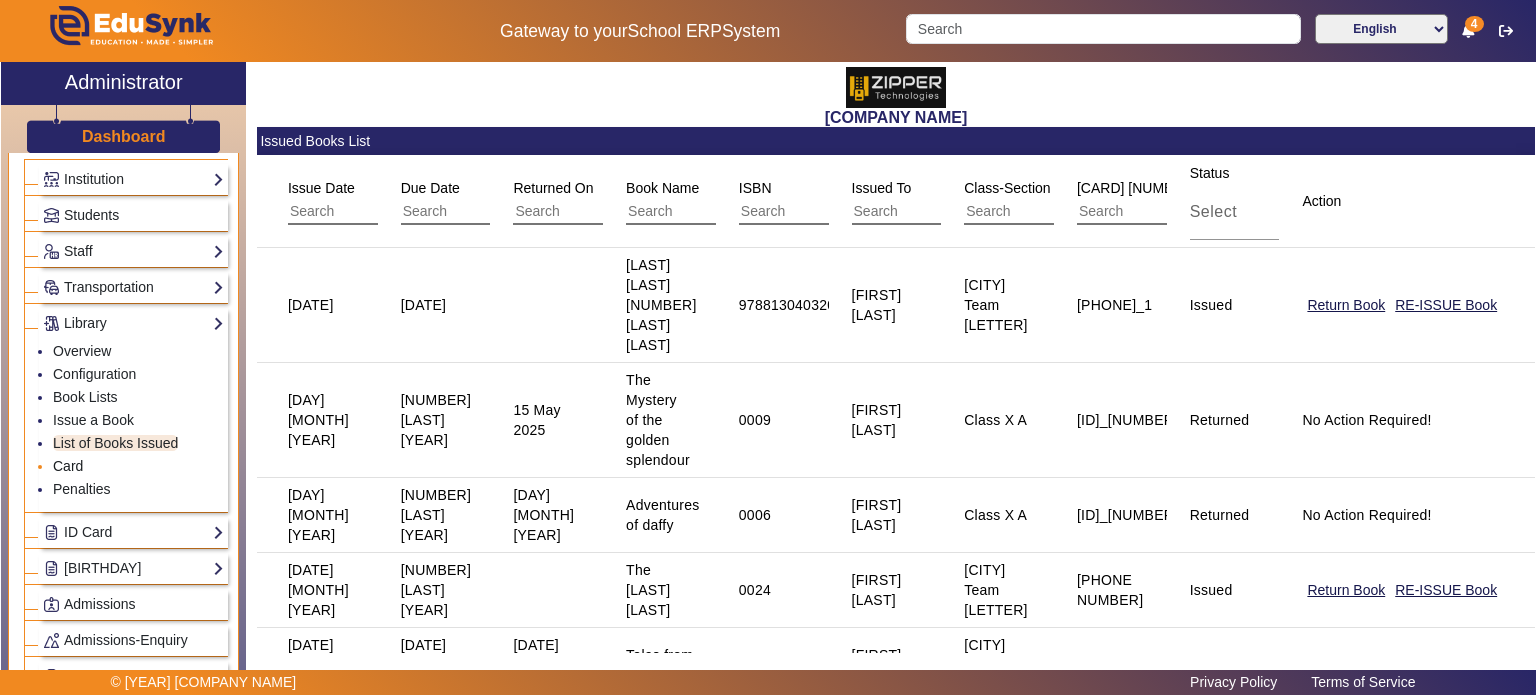 click on "Card" 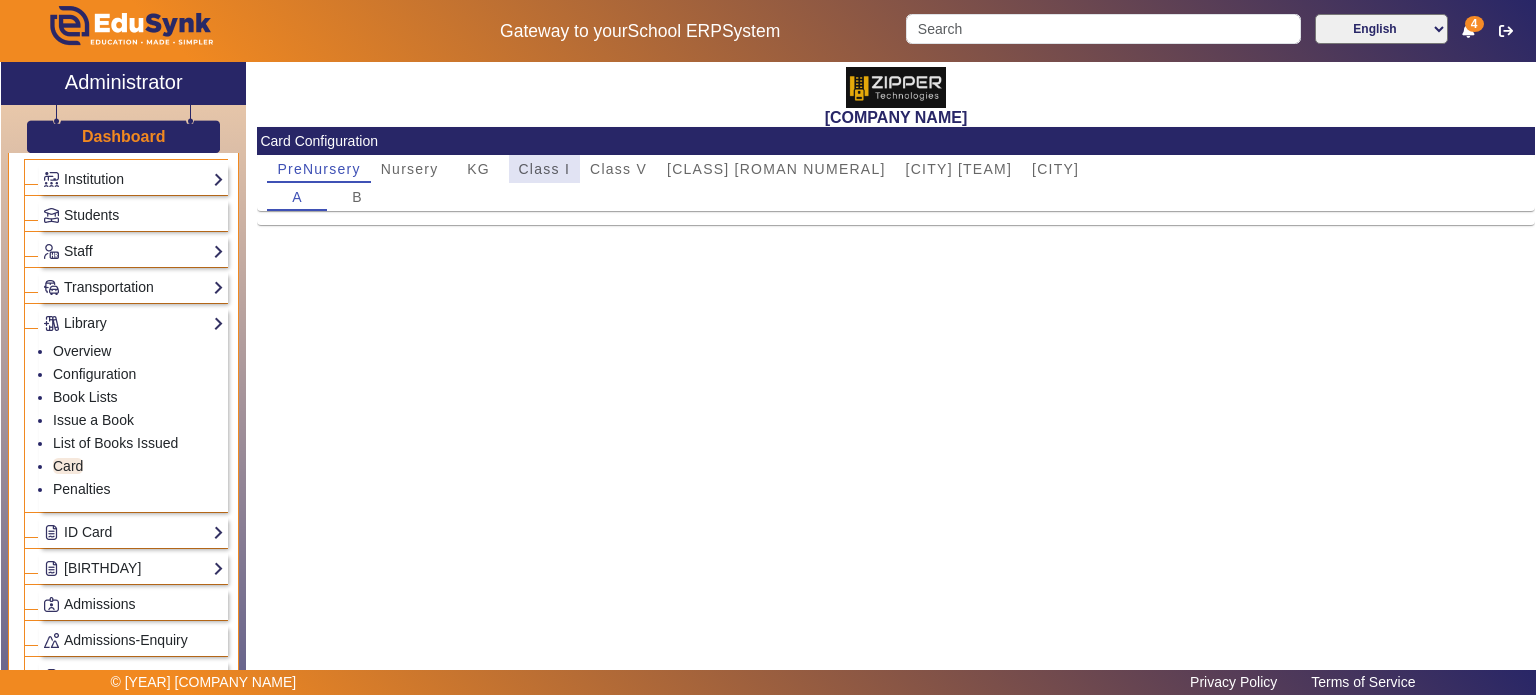 click on "Class I" at bounding box center [545, 169] 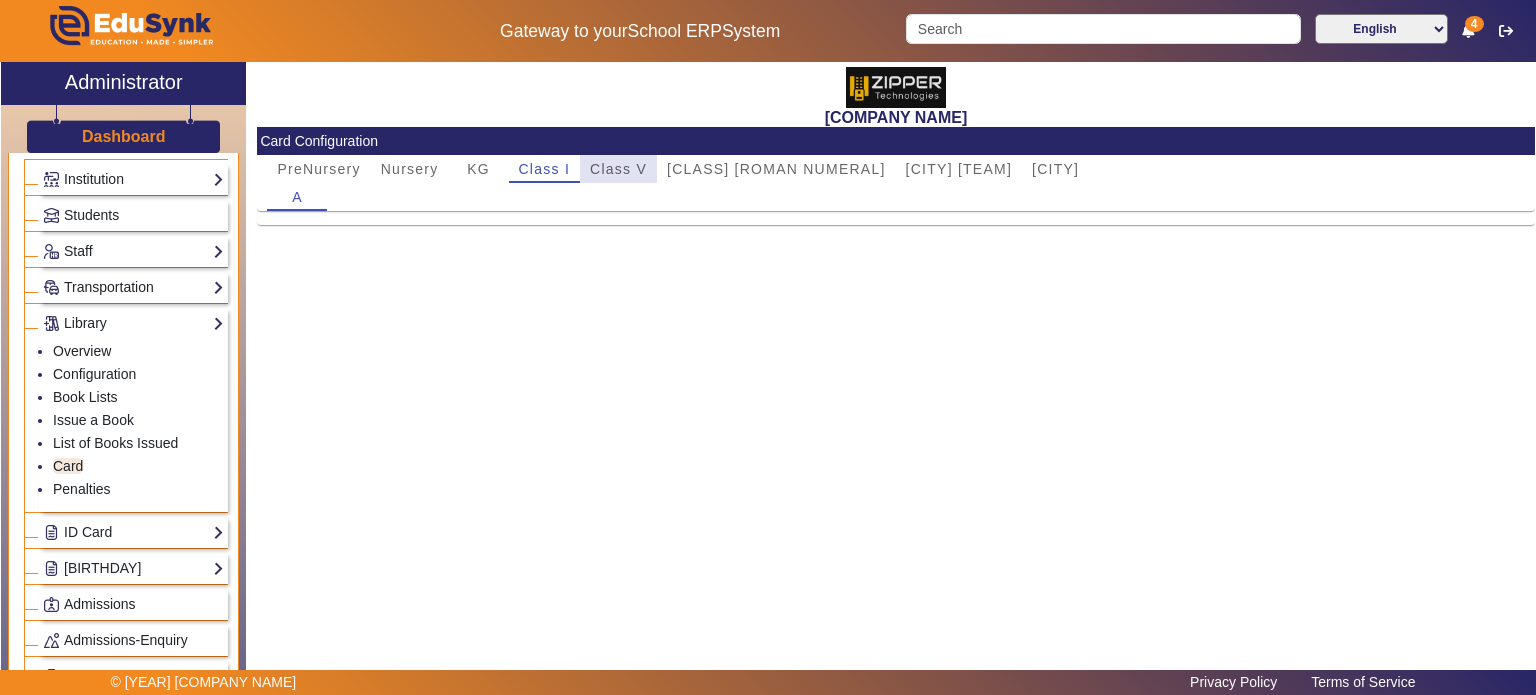 click on "Class V" at bounding box center (618, 169) 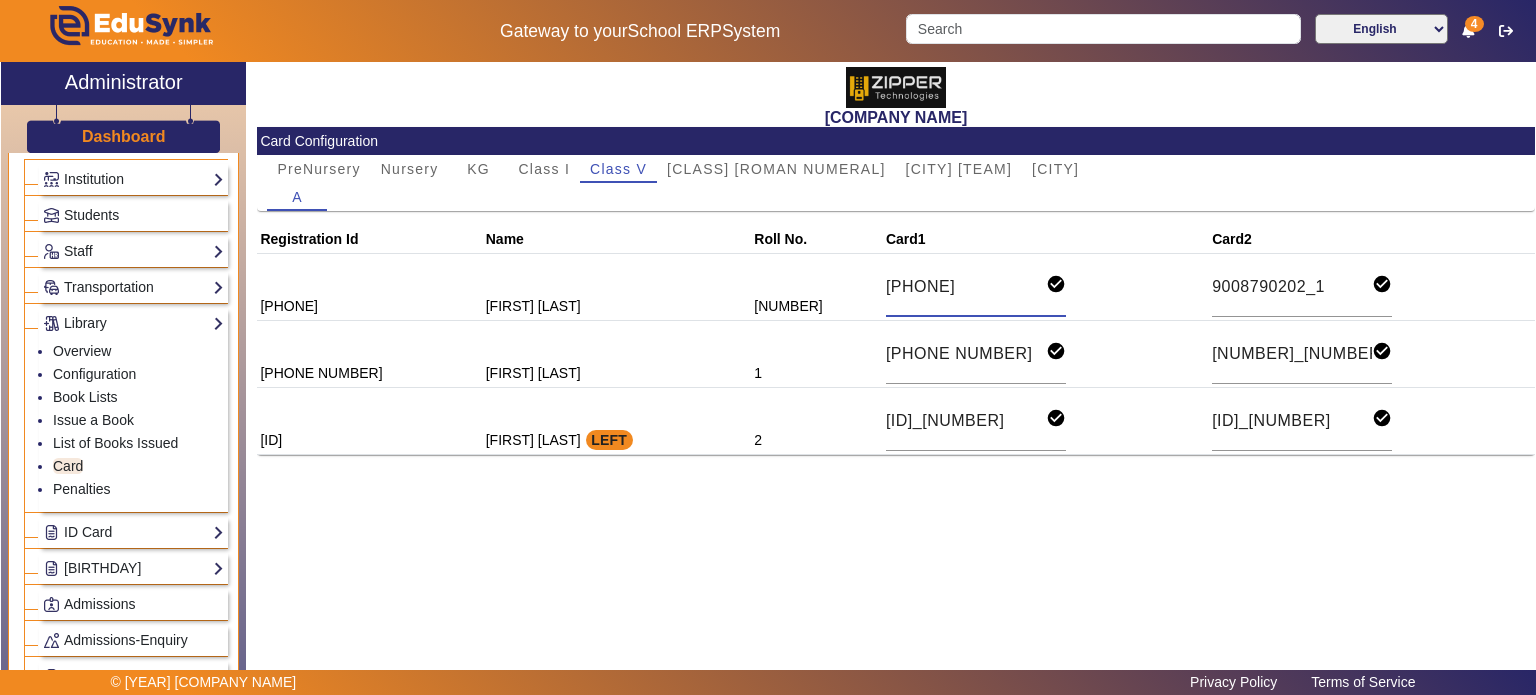 click on "[PHONE]" at bounding box center (966, 287) 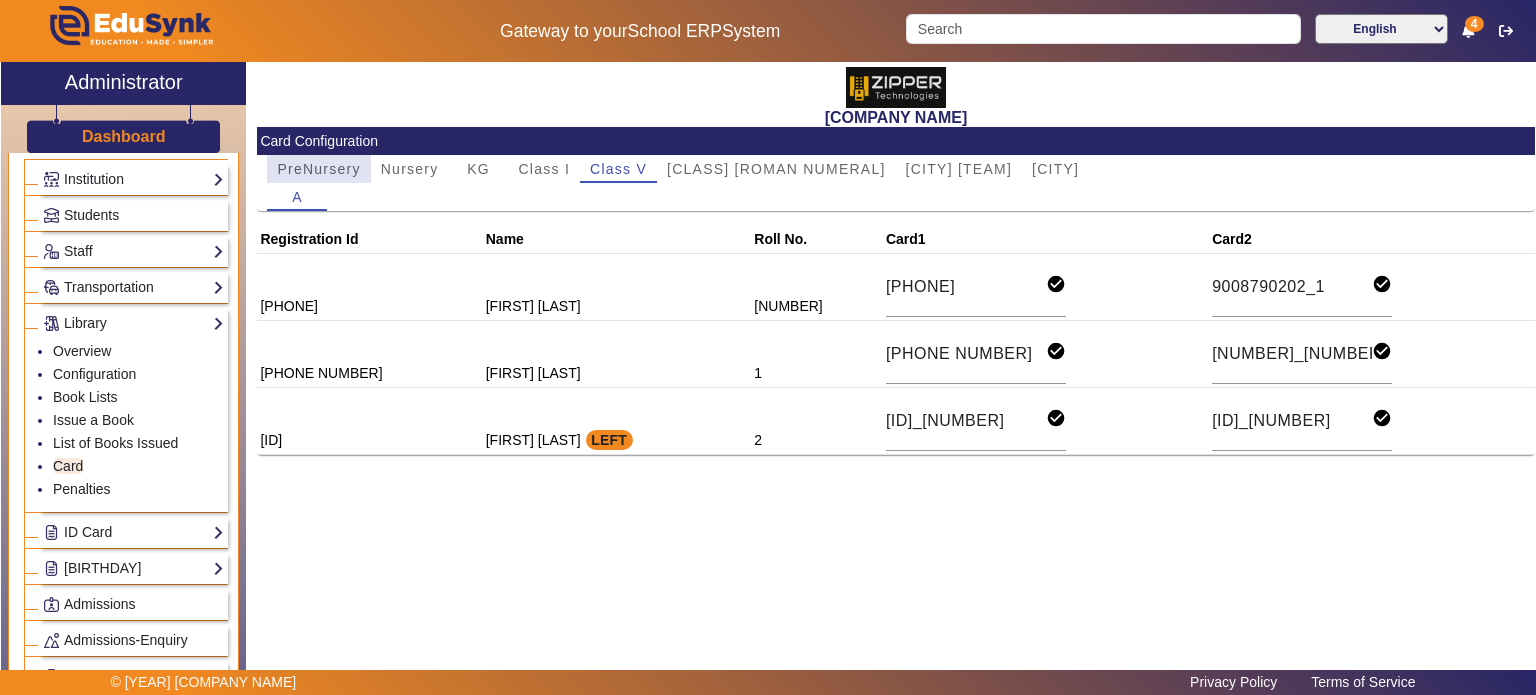 click on "PreNursery" at bounding box center (318, 169) 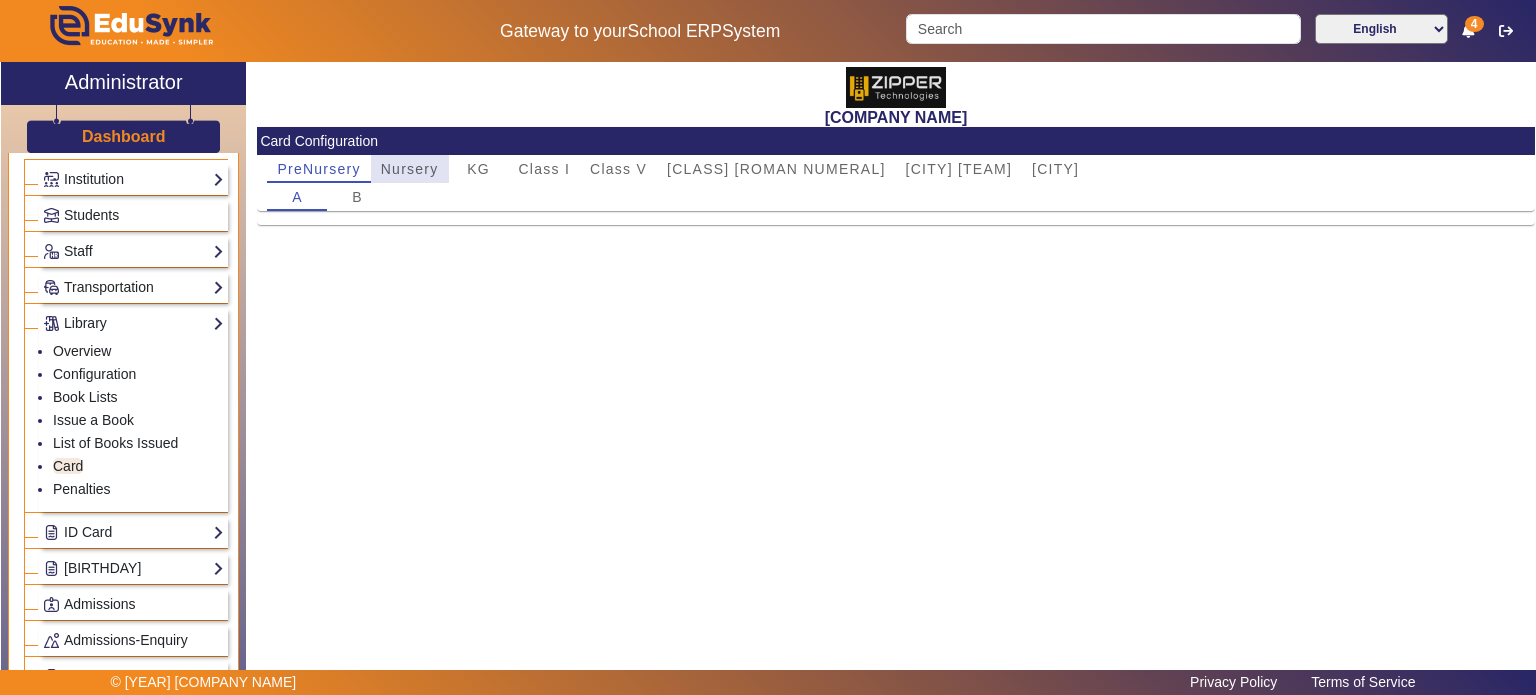 click on "Nursery" at bounding box center [410, 169] 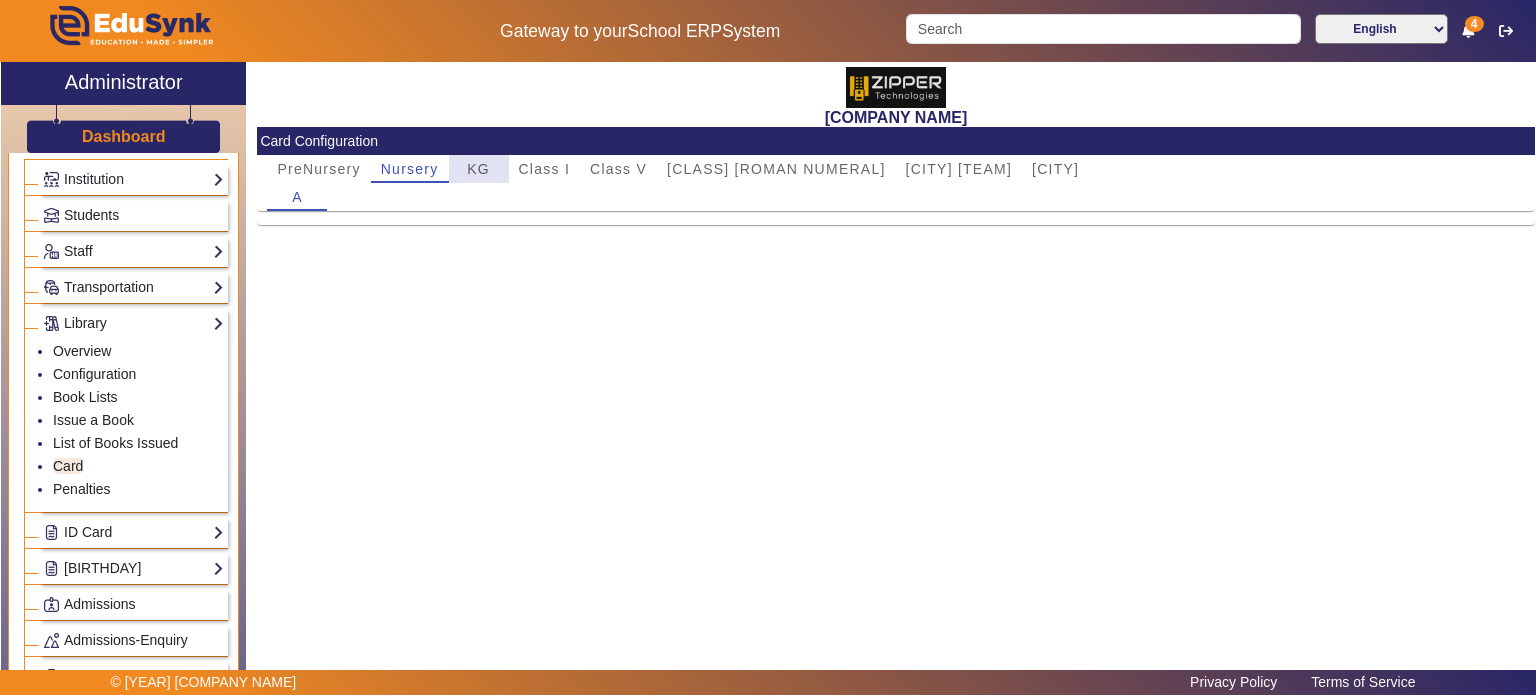 click on "KG" at bounding box center (479, 169) 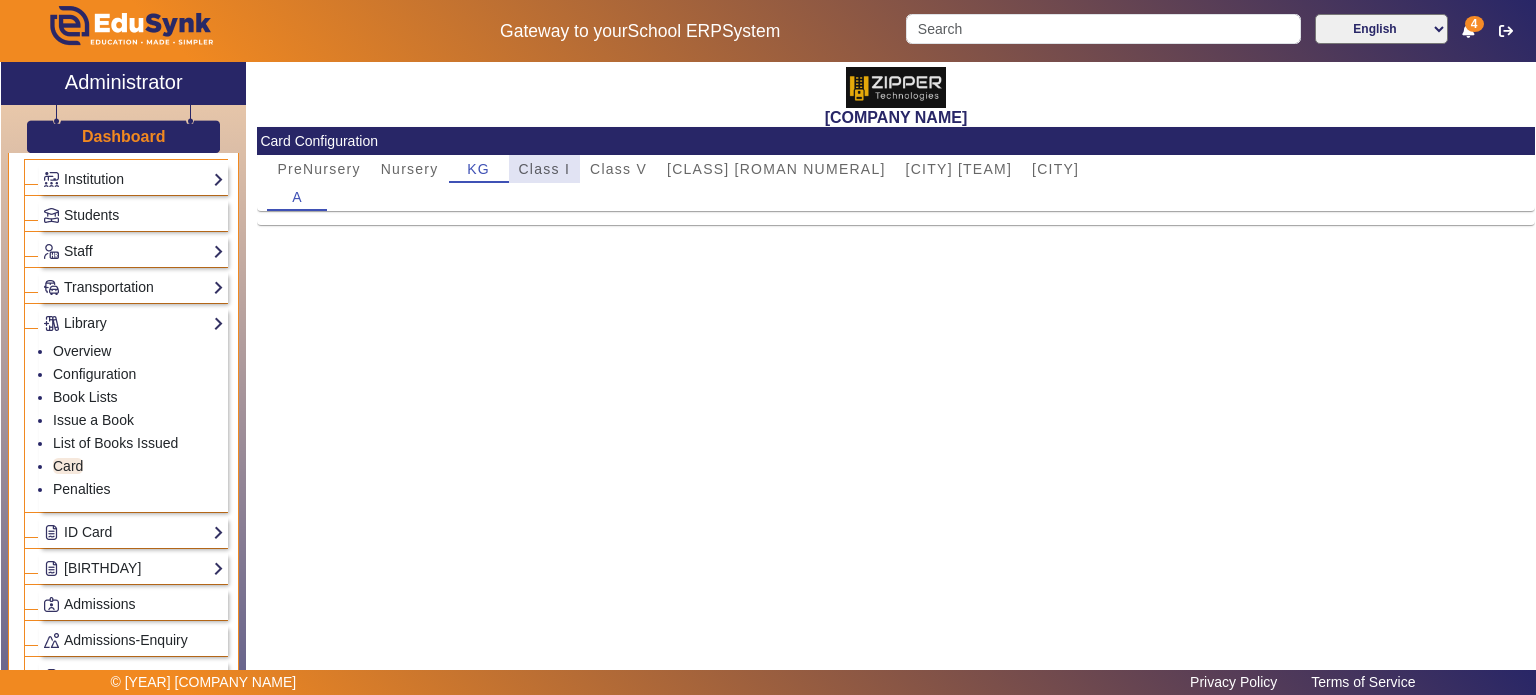 click on "Class I" at bounding box center (545, 169) 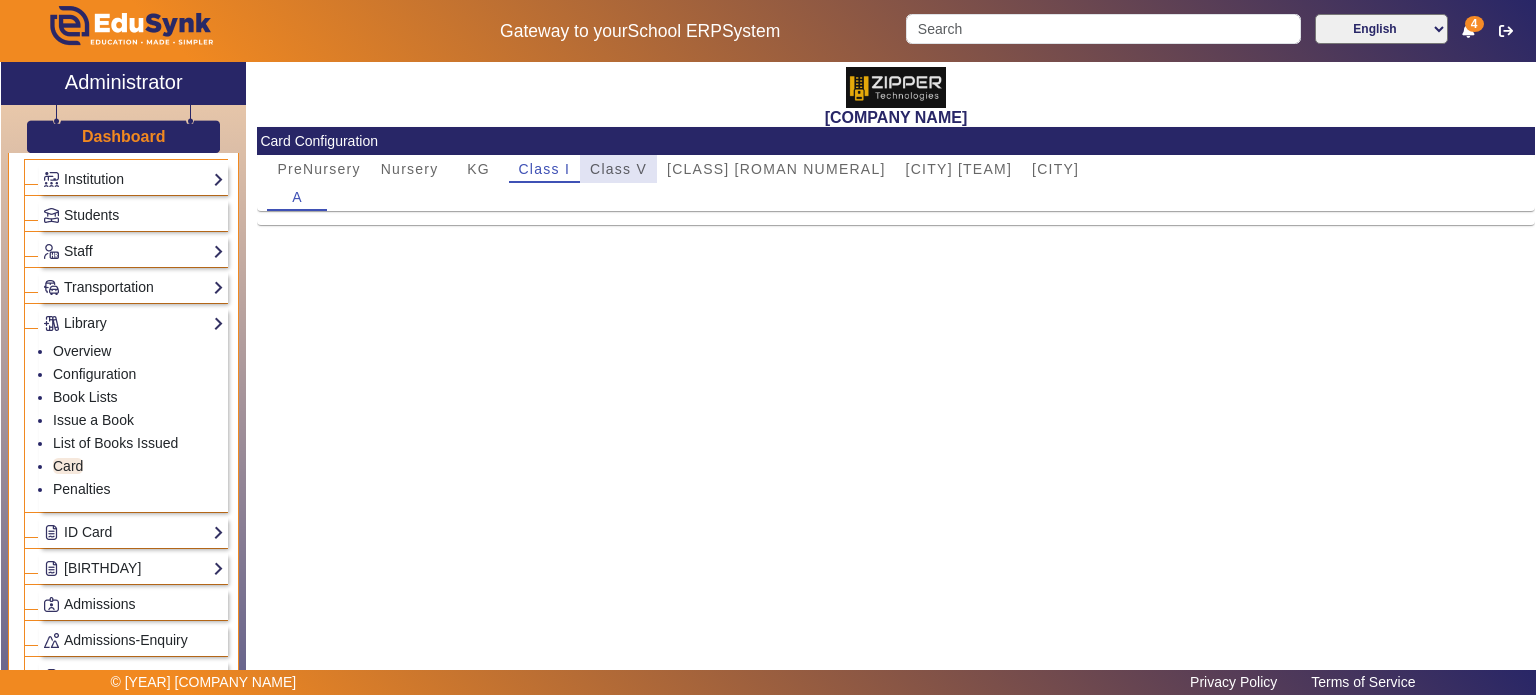 click on "Class V" at bounding box center [618, 169] 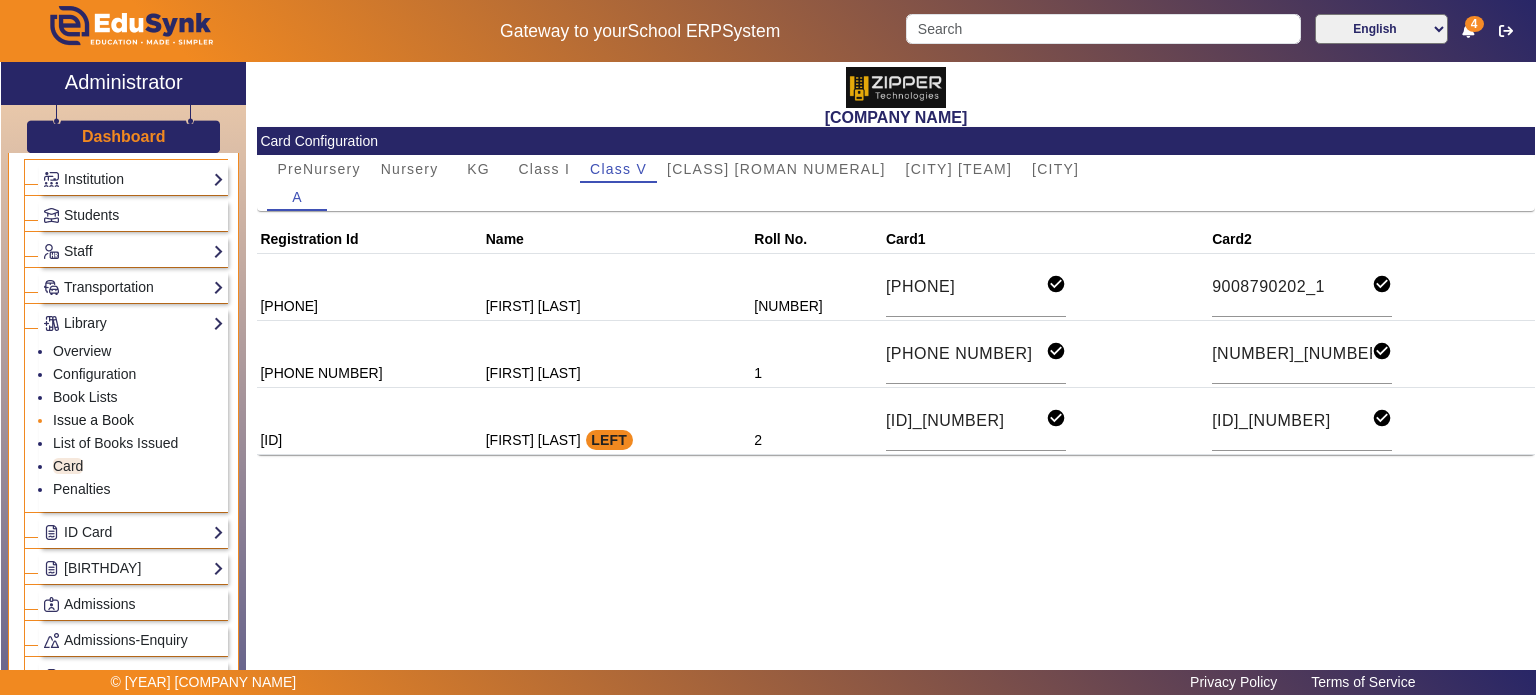 click on "Issue a Book" 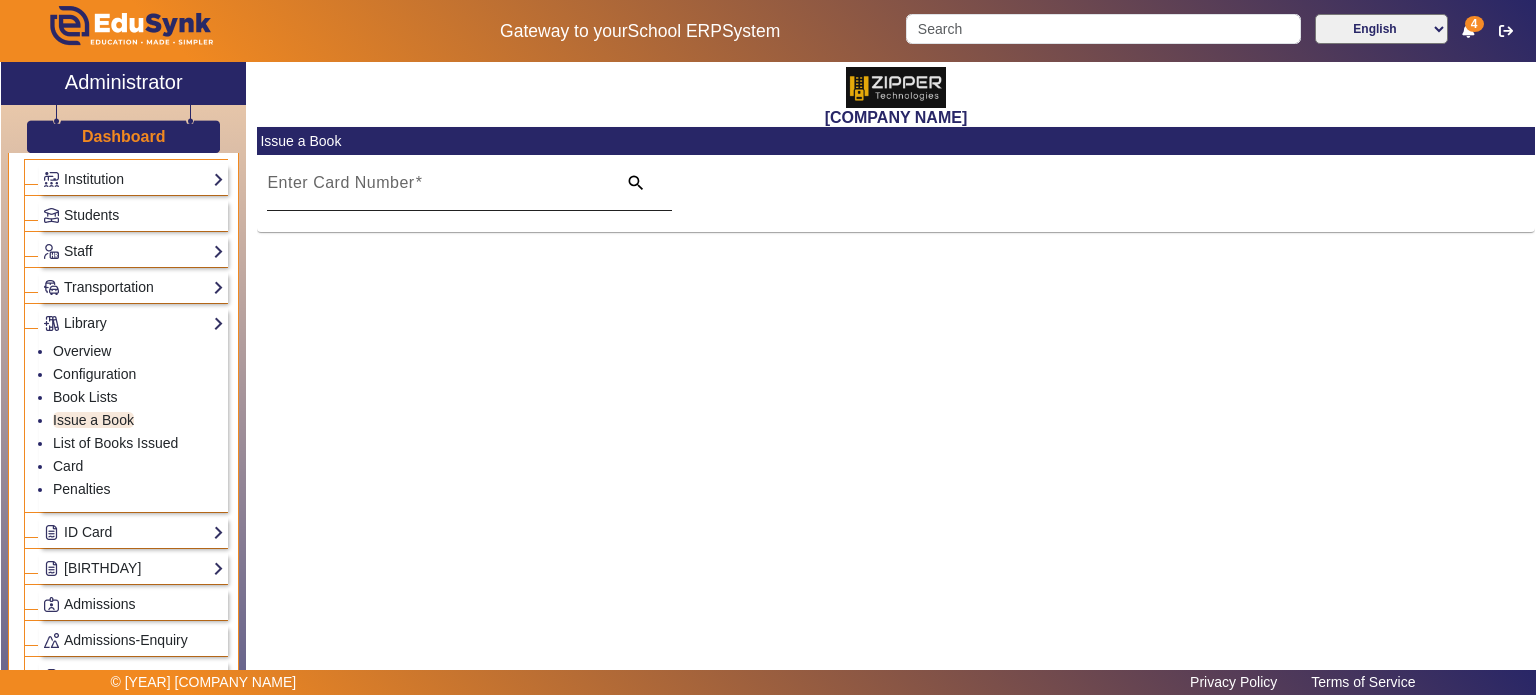 click on "Enter Card Number" at bounding box center (340, 182) 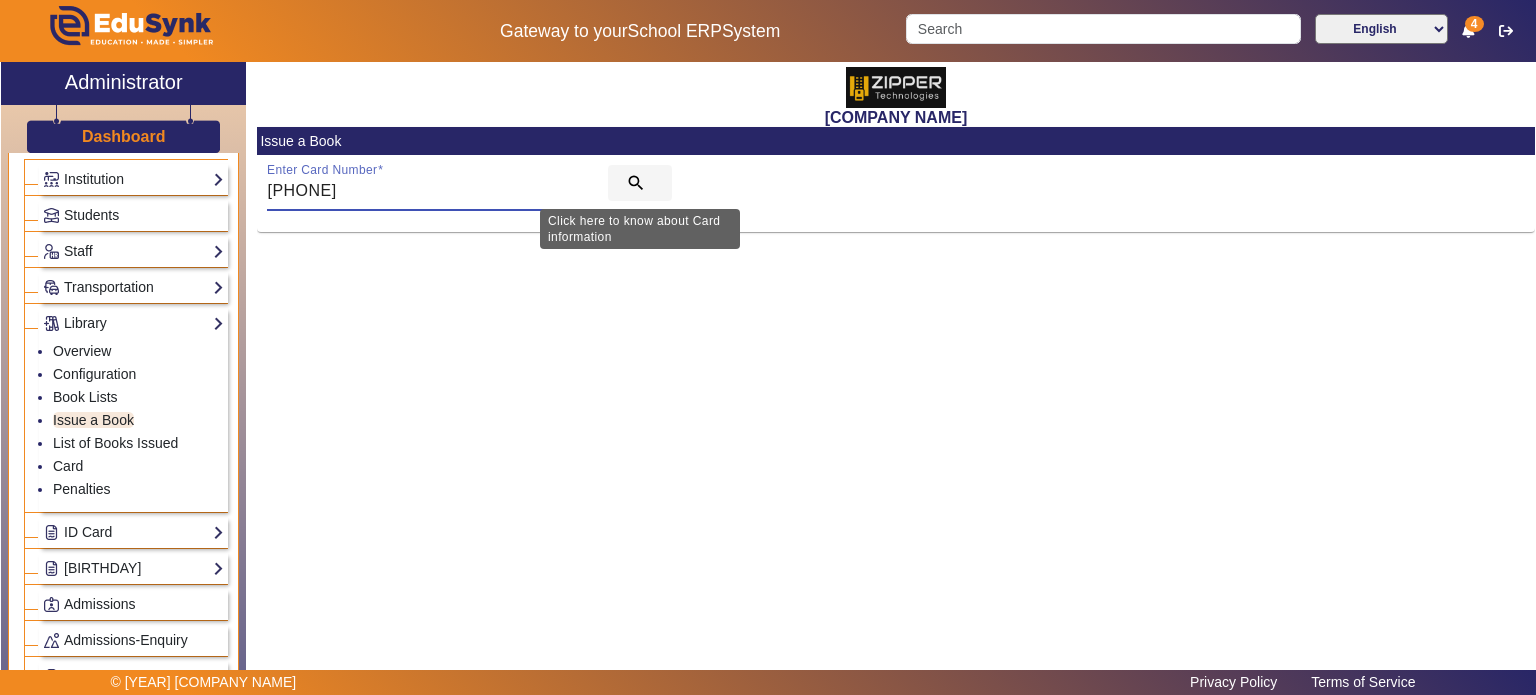 type on "[PHONE]" 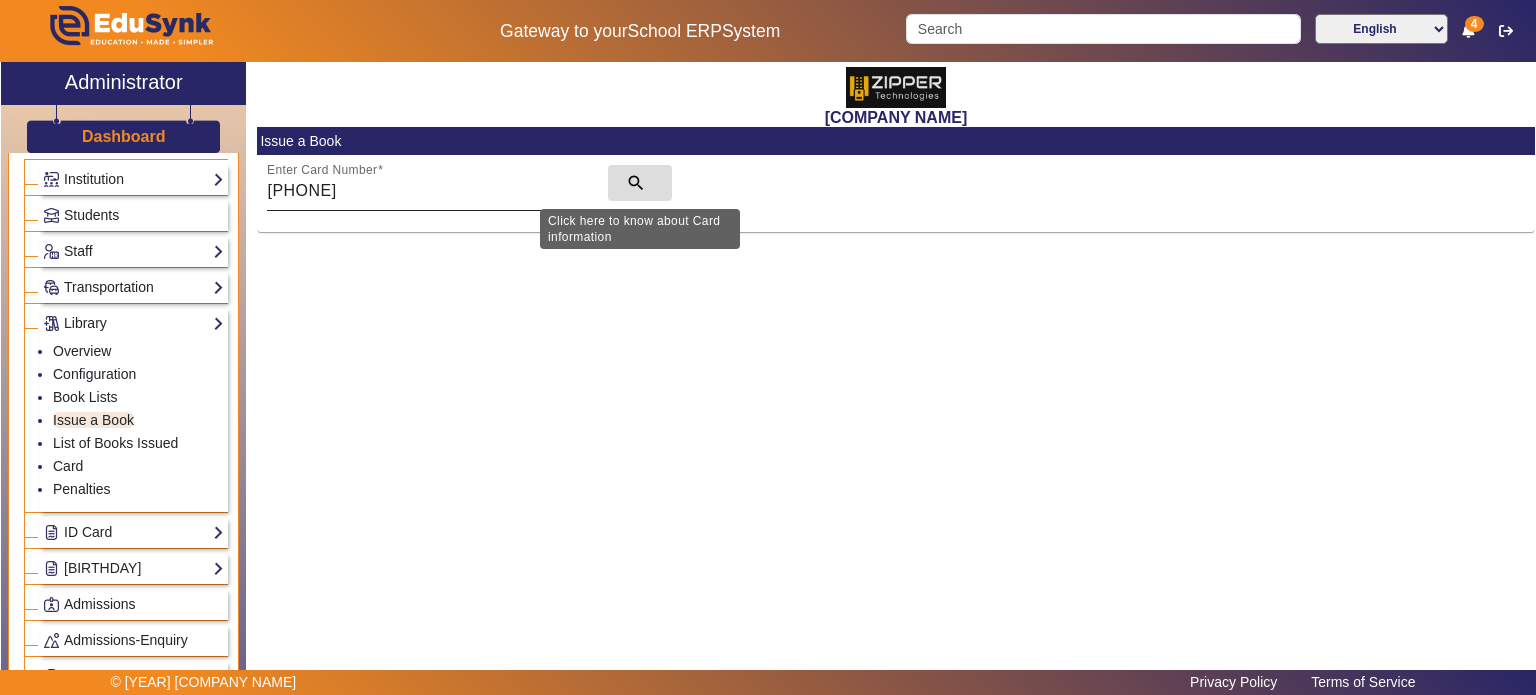 click on "search" 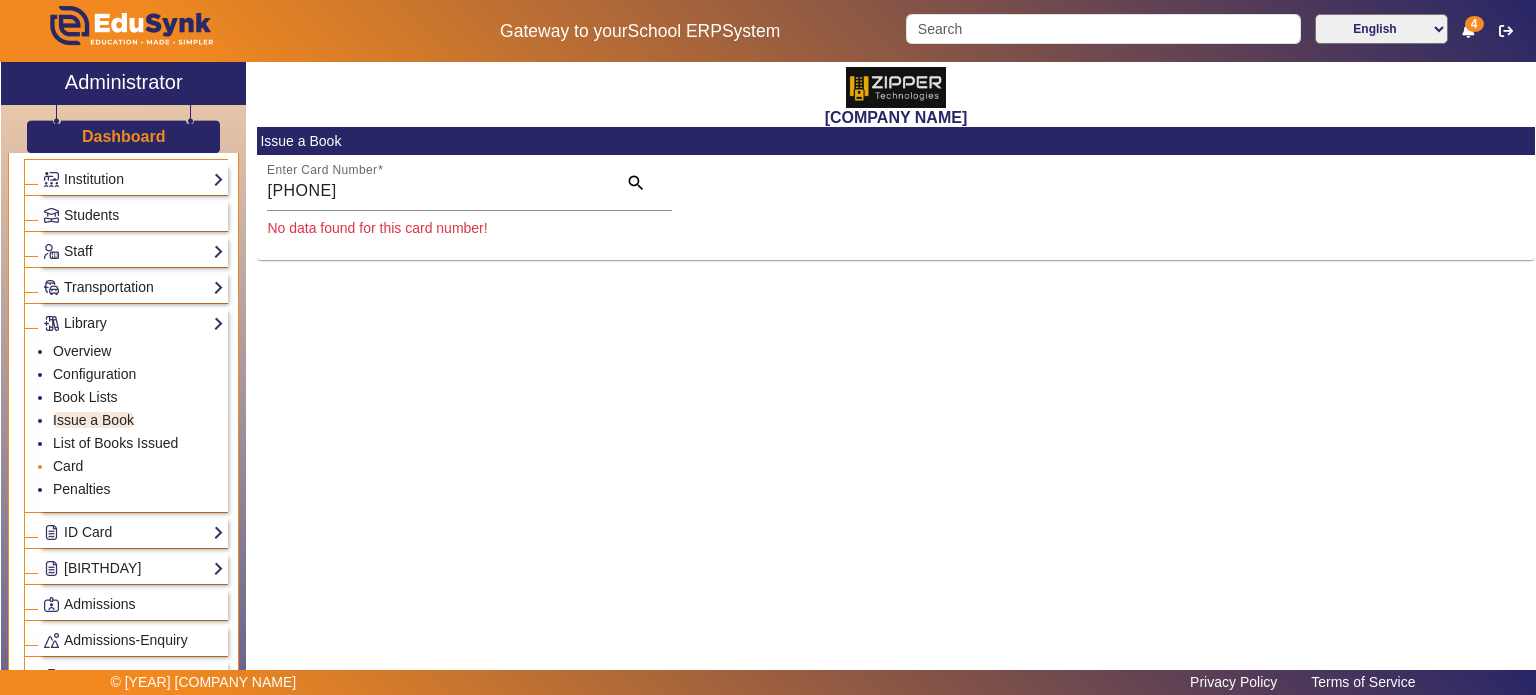 click on "Card" 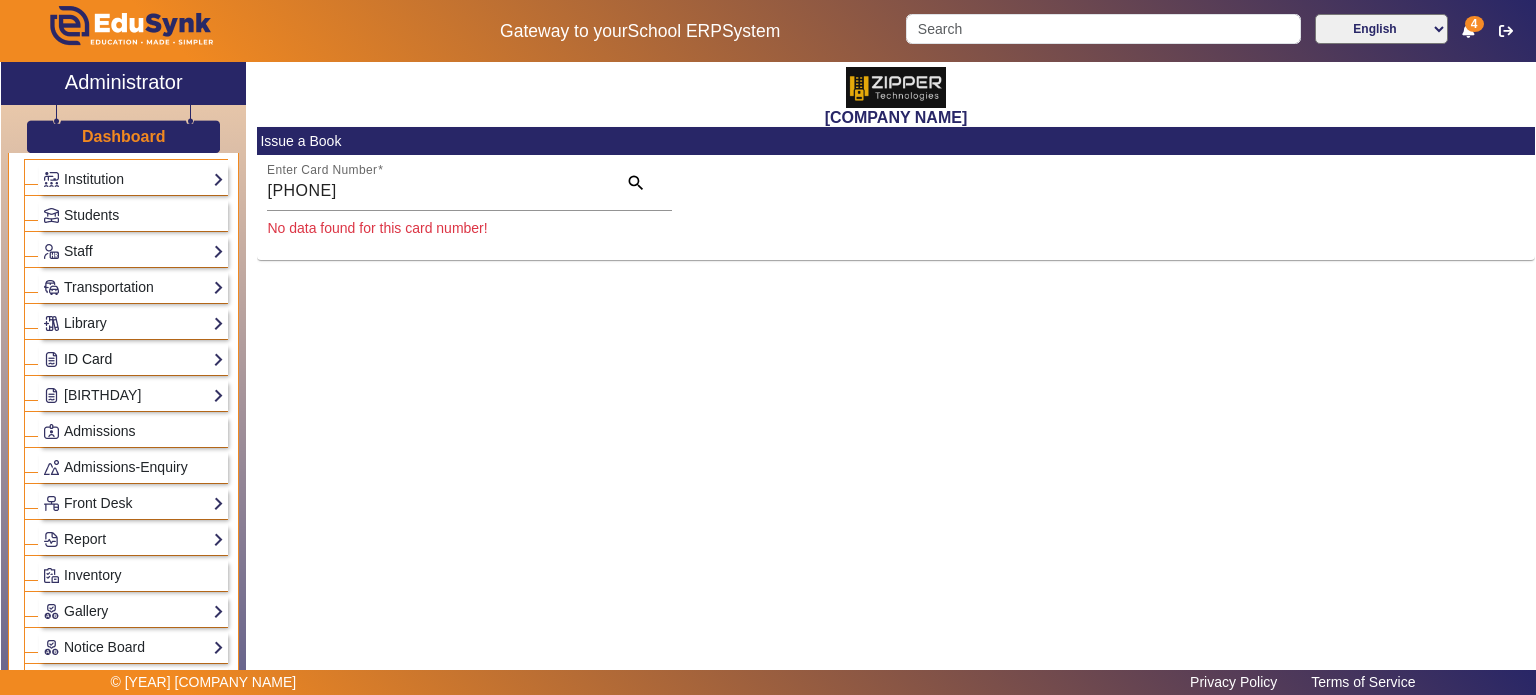 drag, startPoint x: 106, startPoint y: 375, endPoint x: 107, endPoint y: 365, distance: 10.049875 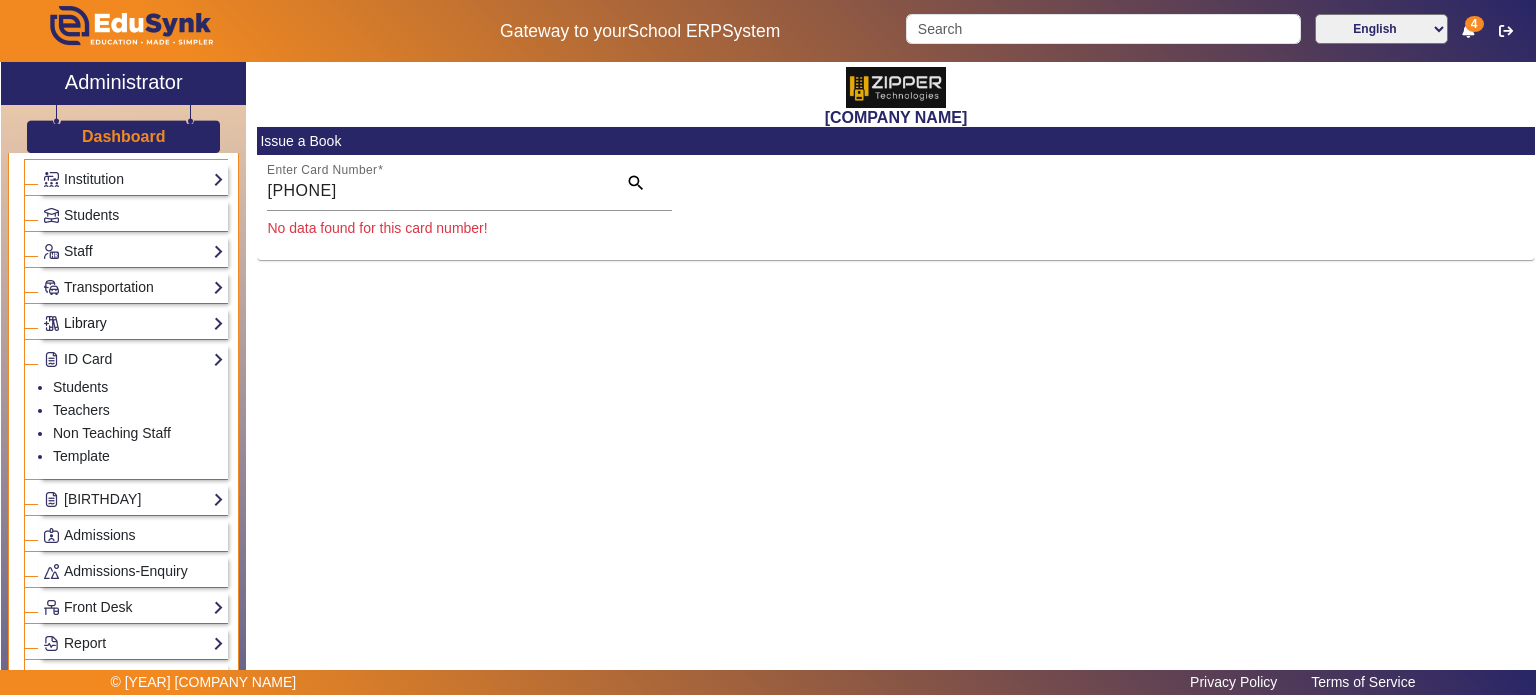 click on "Library" 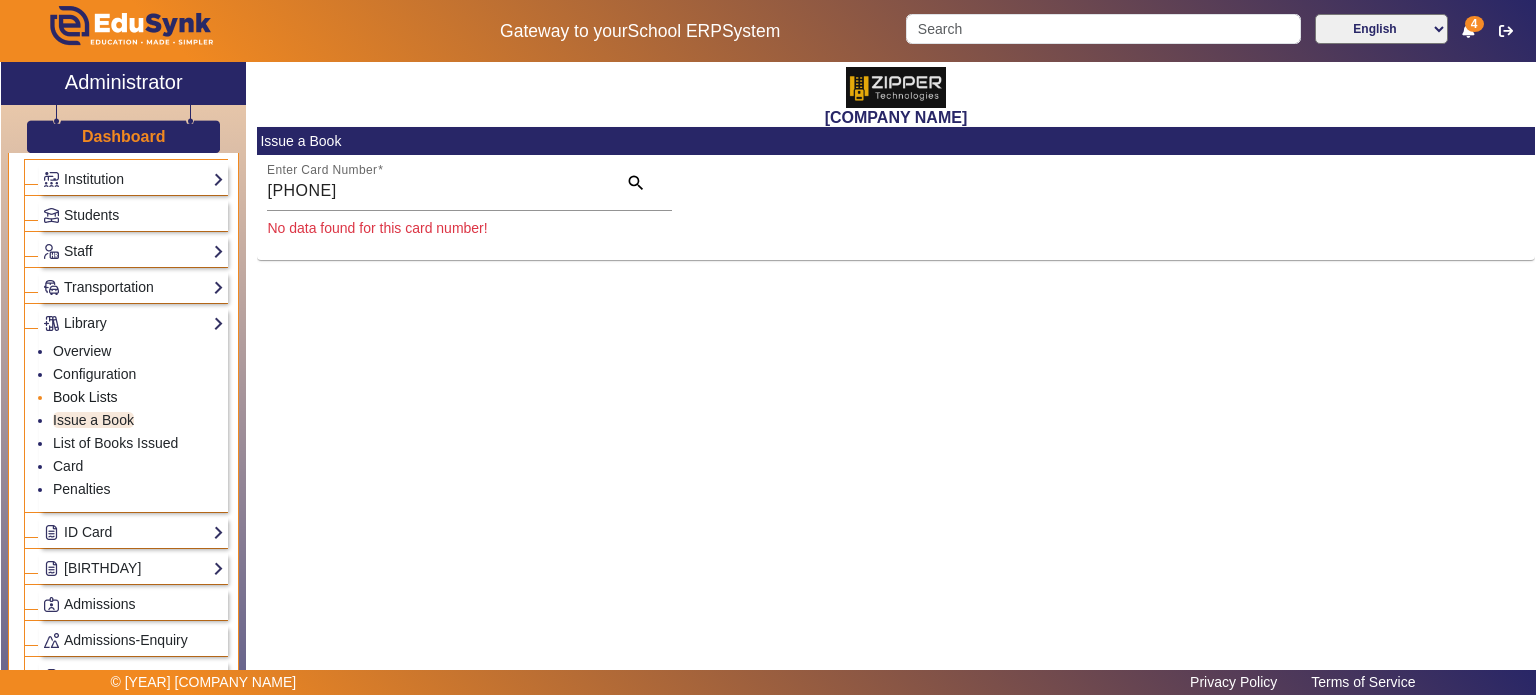 click on "Book Lists" 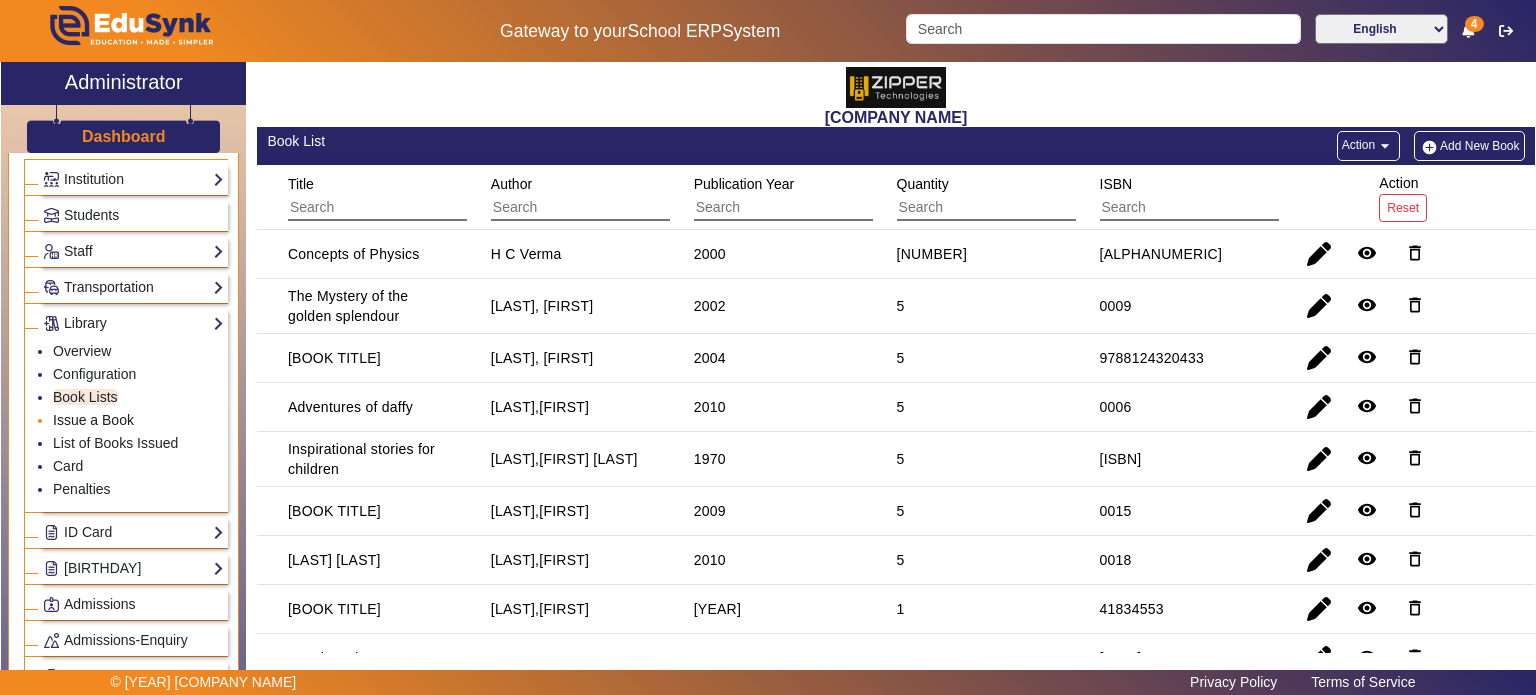 click on "Issue a Book" 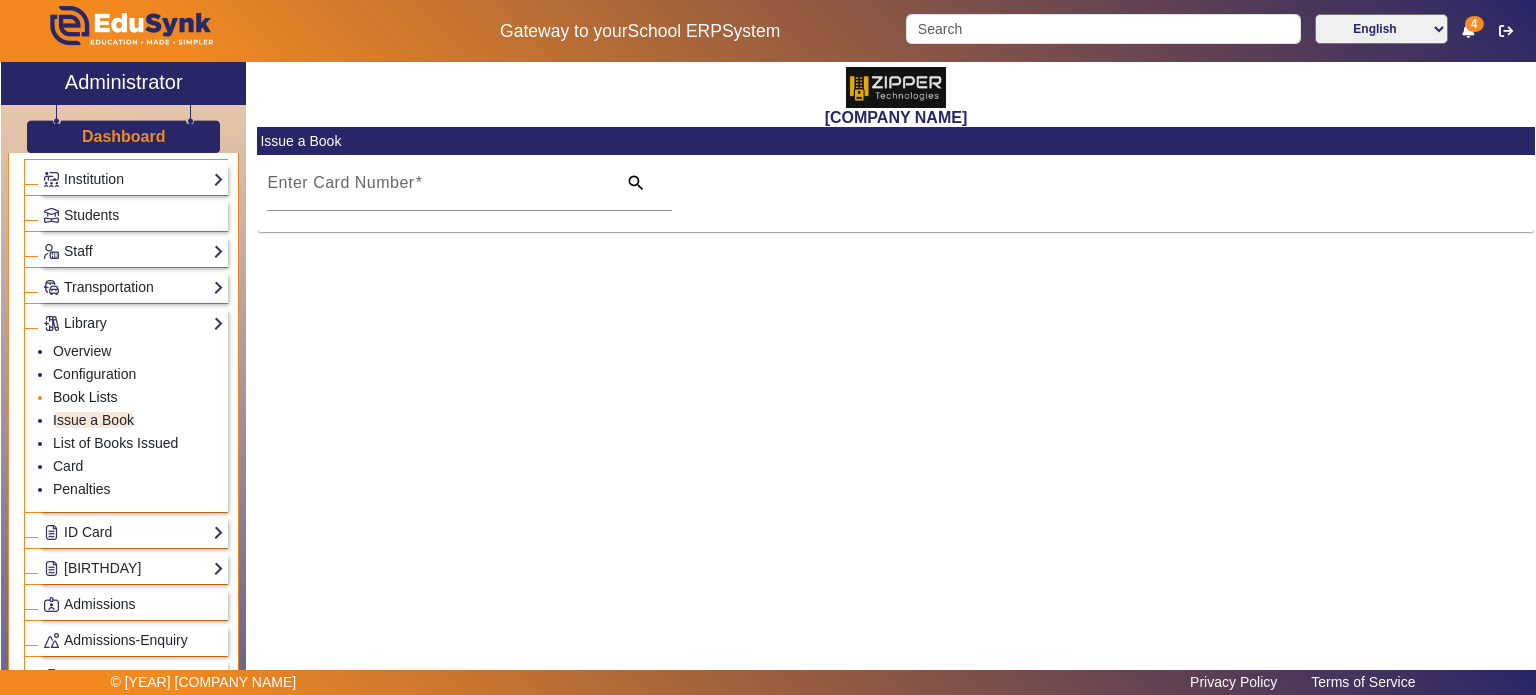 click on "Book Lists" 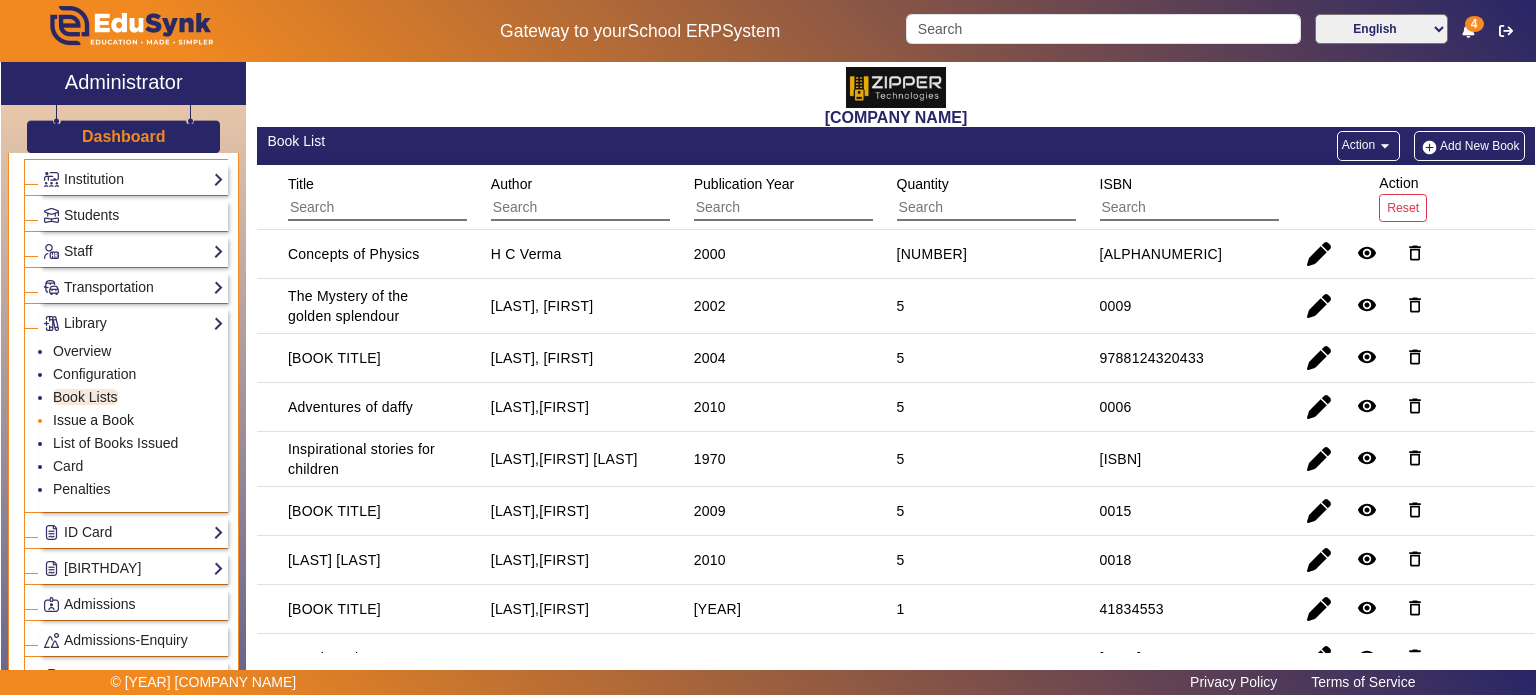 click on "Issue a Book" 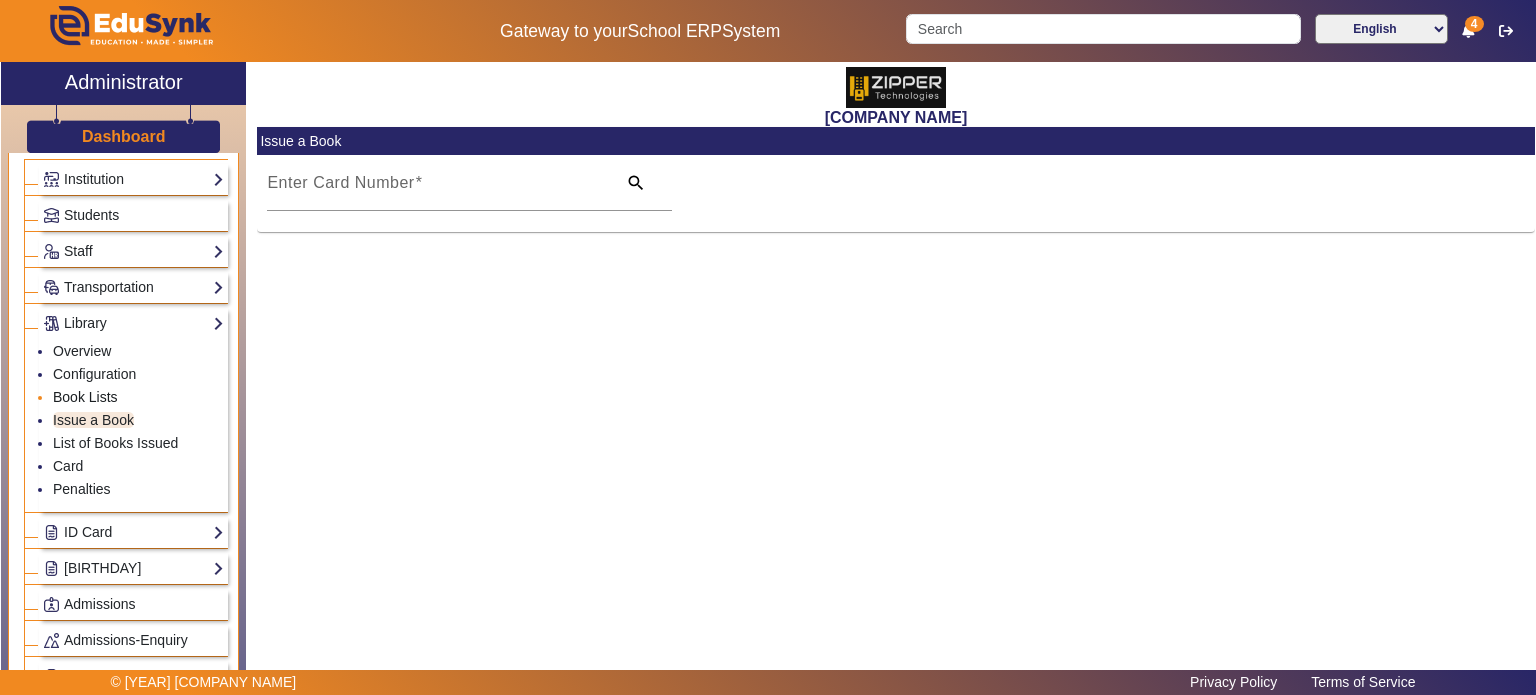 click on "Book Lists" 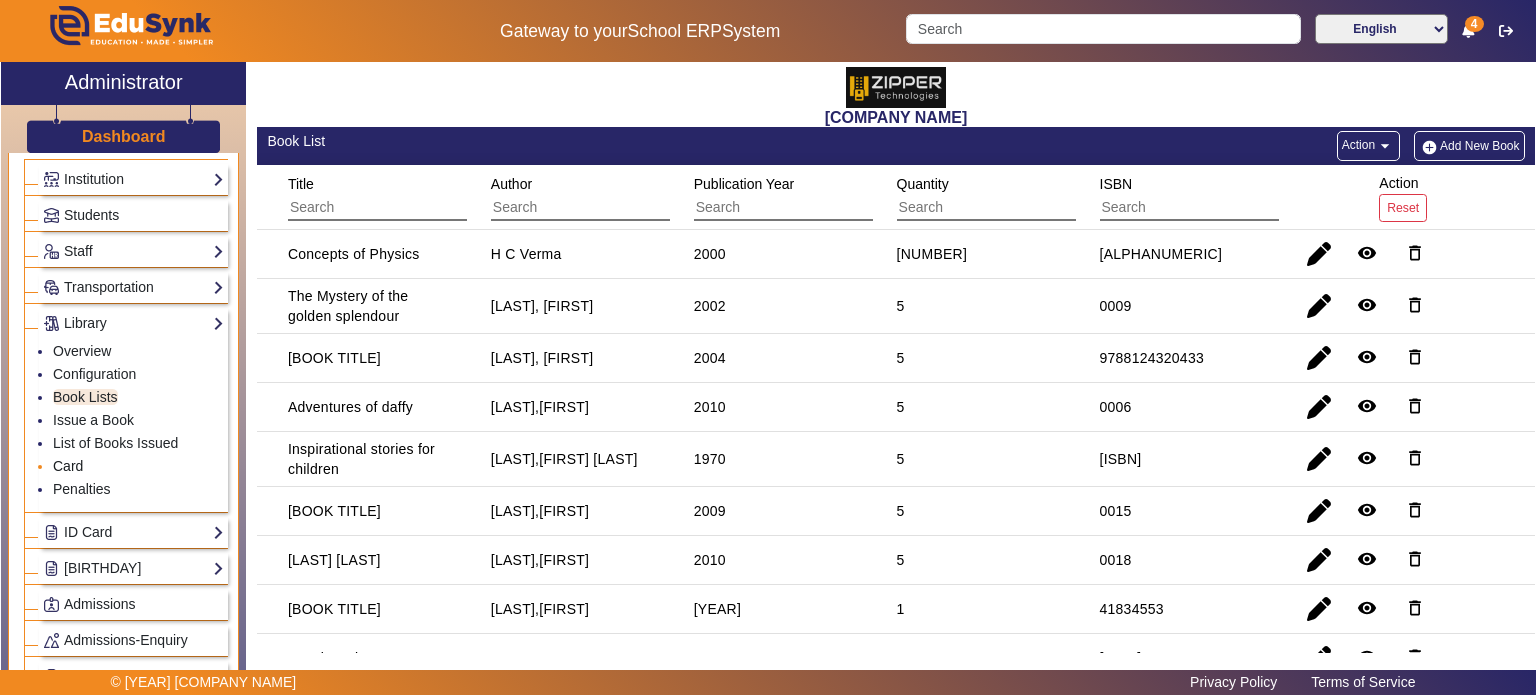 click on "Card" 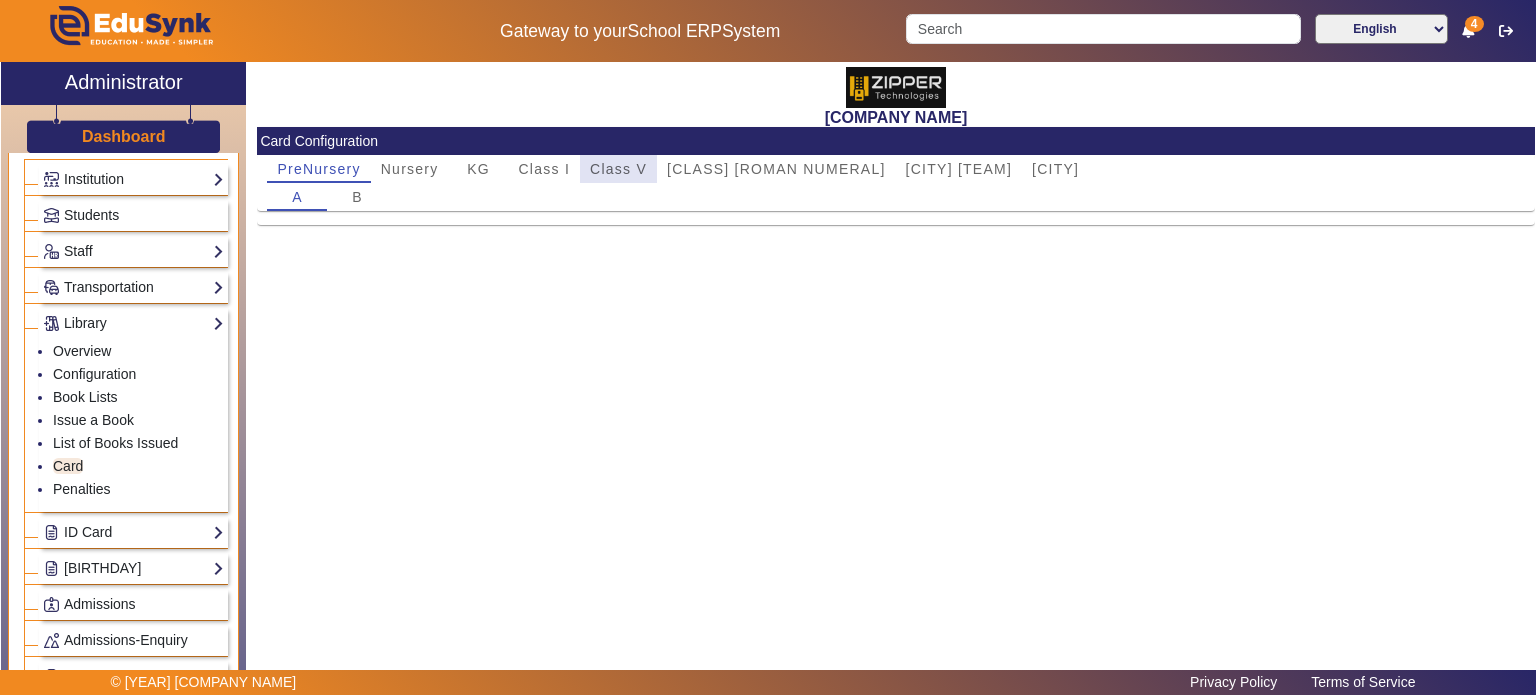 click on "Class V" at bounding box center [618, 169] 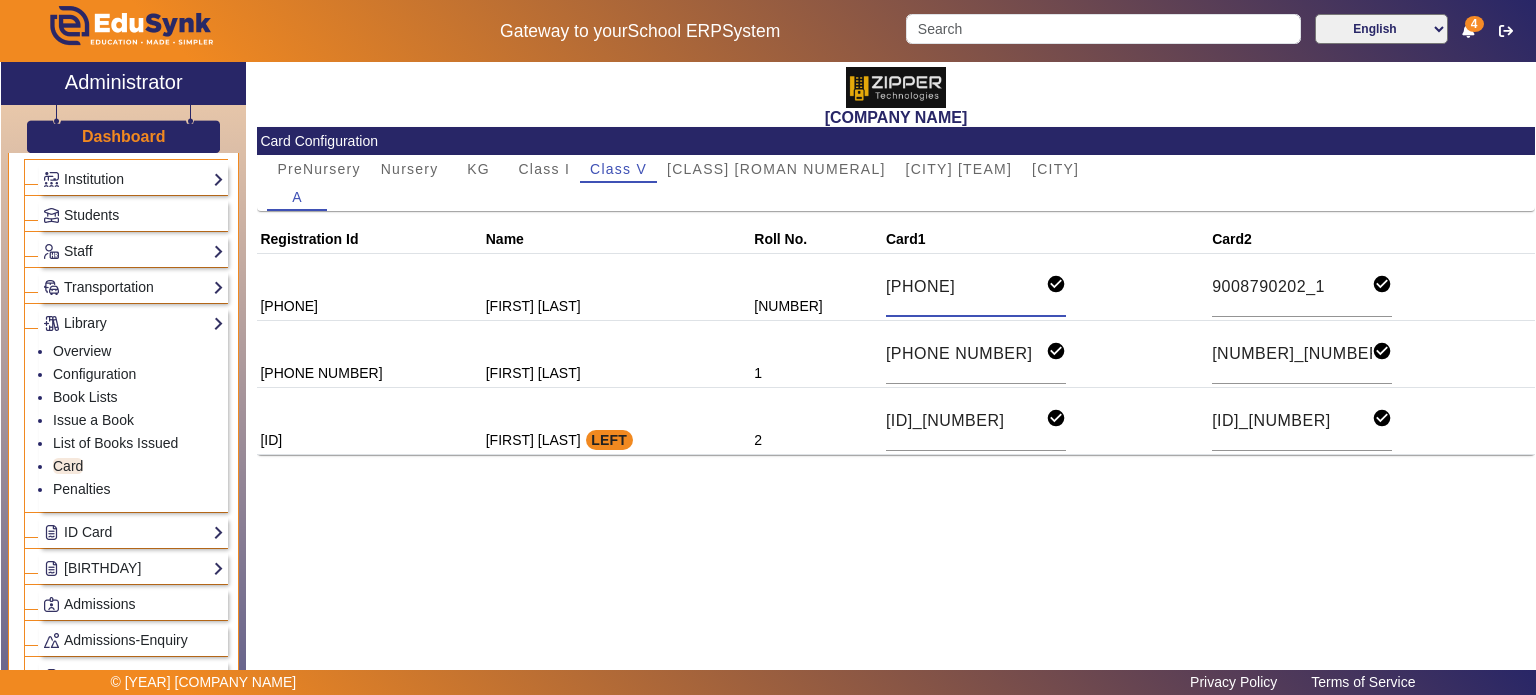 click on "[PHONE]" at bounding box center [966, 287] 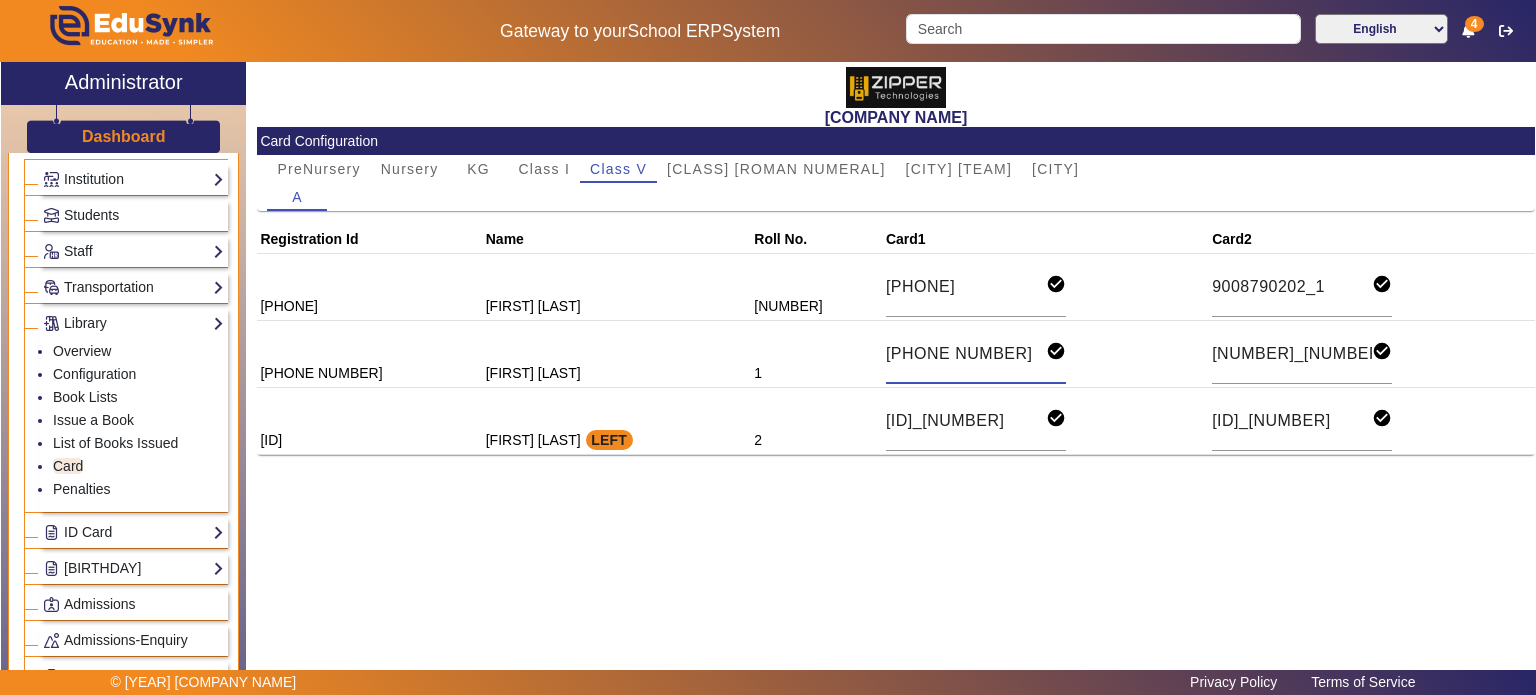click on "[PHONE NUMBER]" at bounding box center [966, 354] 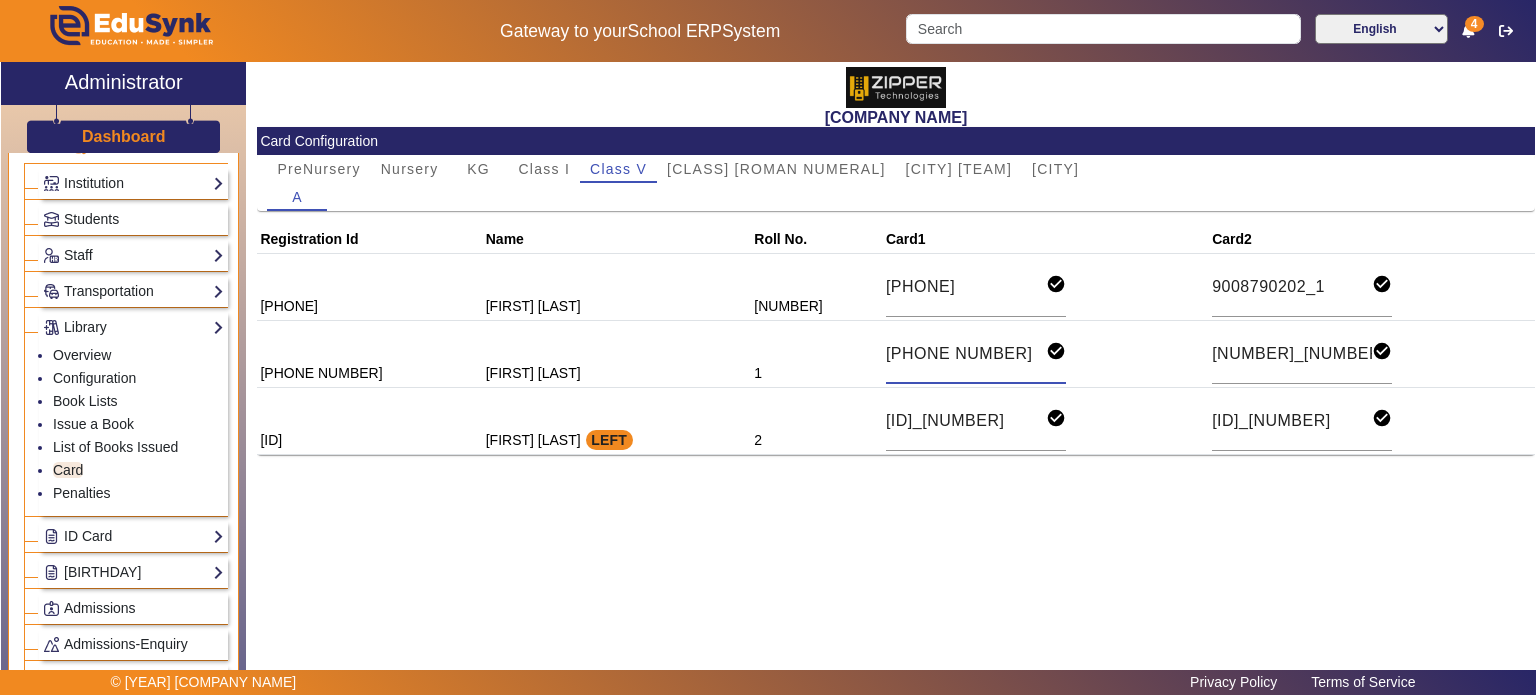 scroll, scrollTop: 0, scrollLeft: 0, axis: both 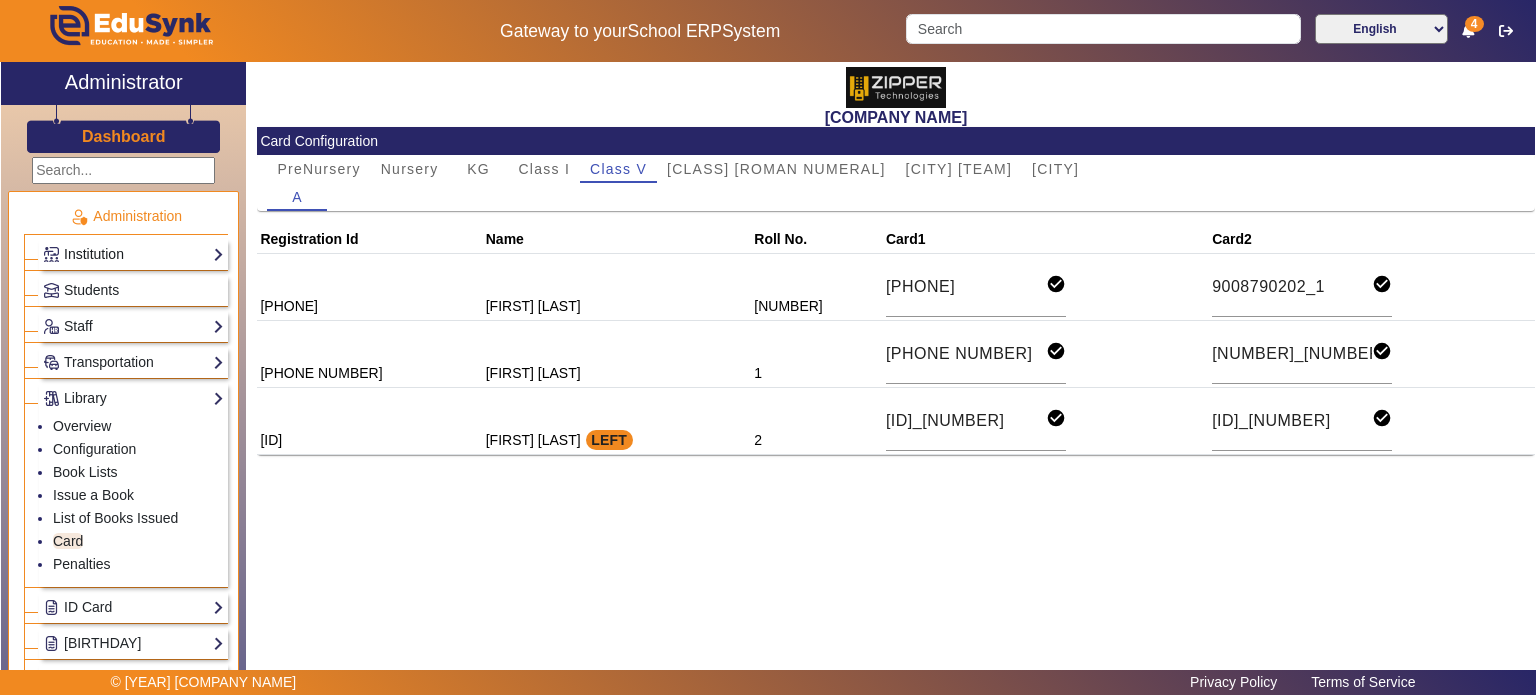click on "Institution" 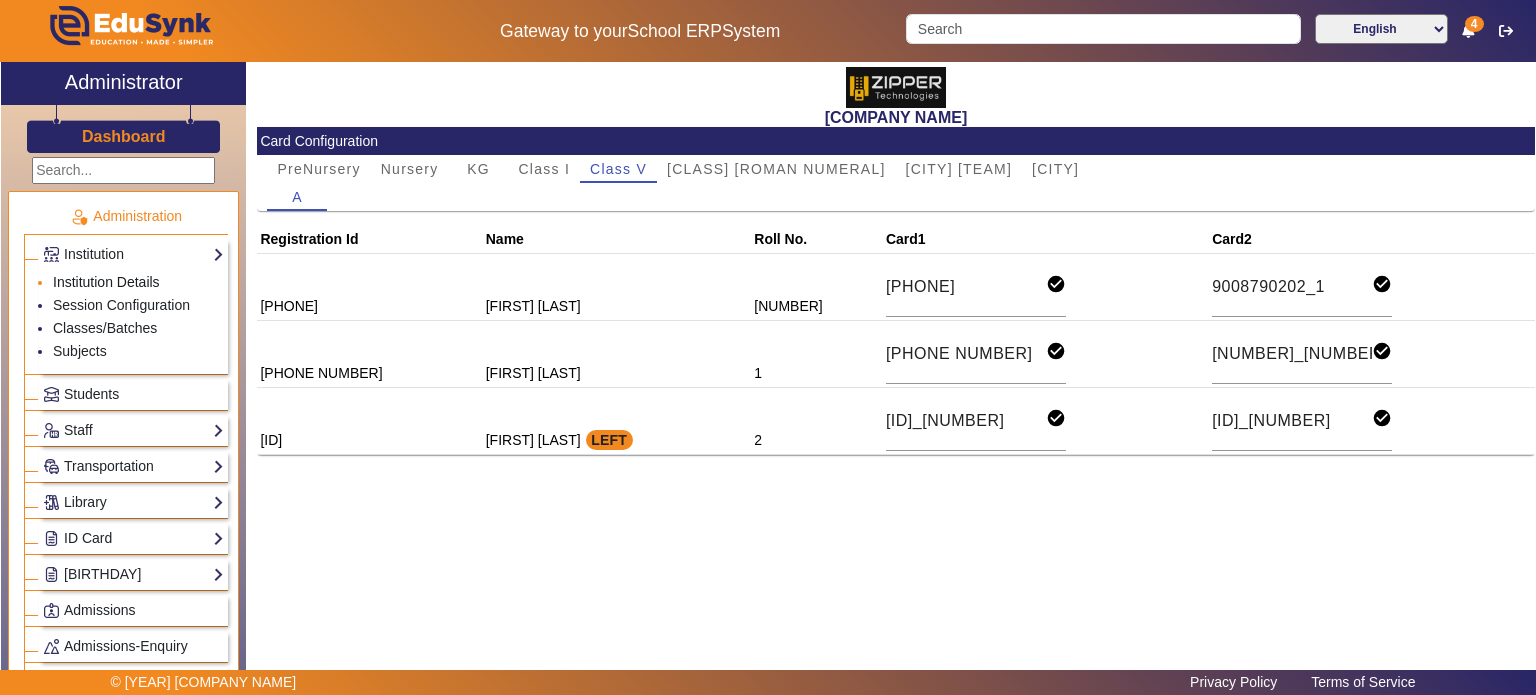 click on "Institution Details" 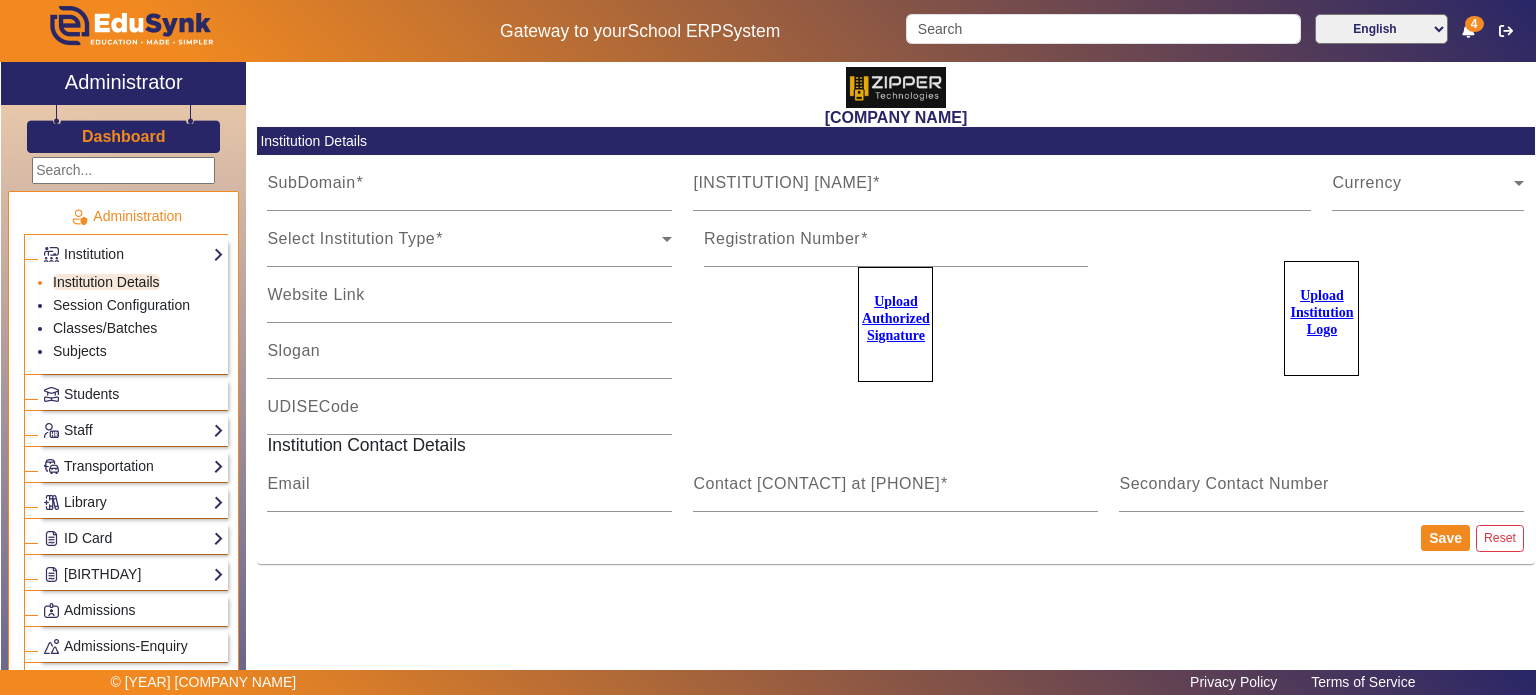 type on "zipper" 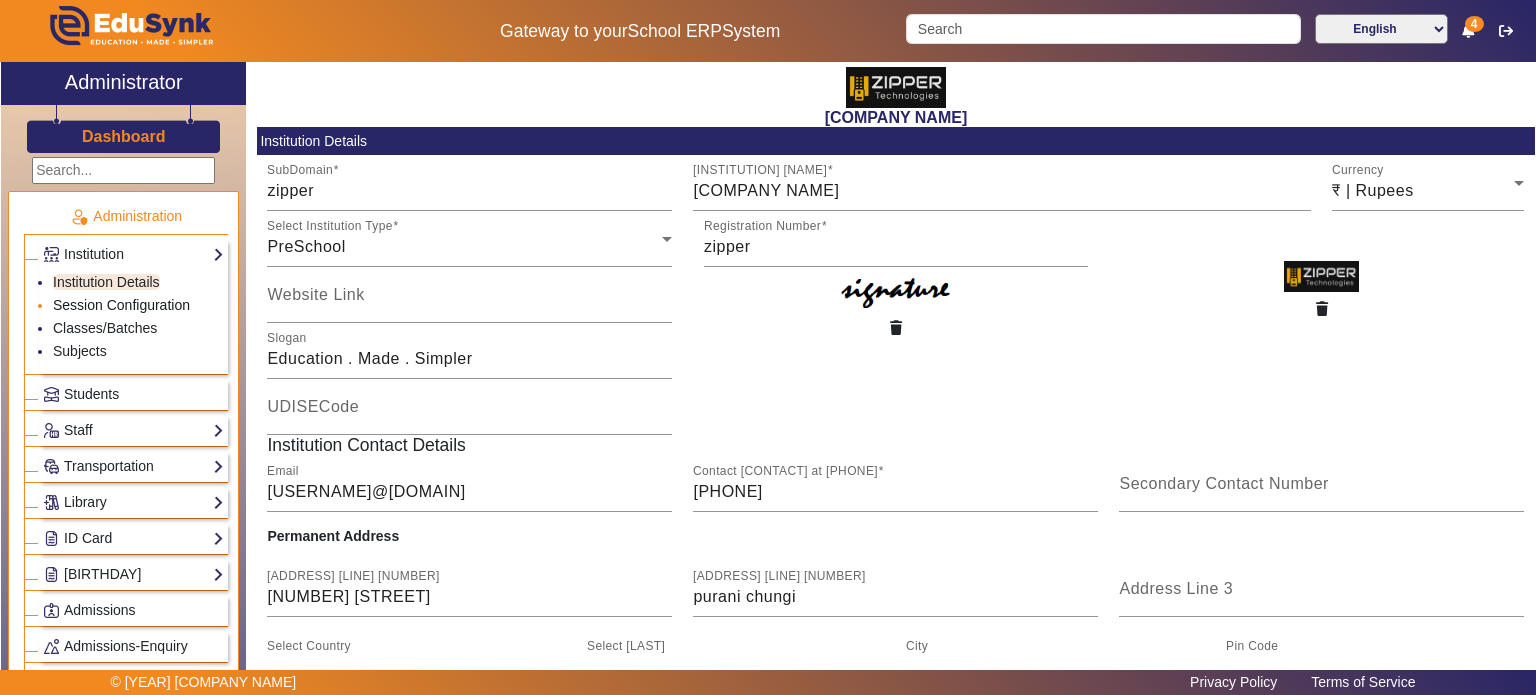 click on "Session Configuration" 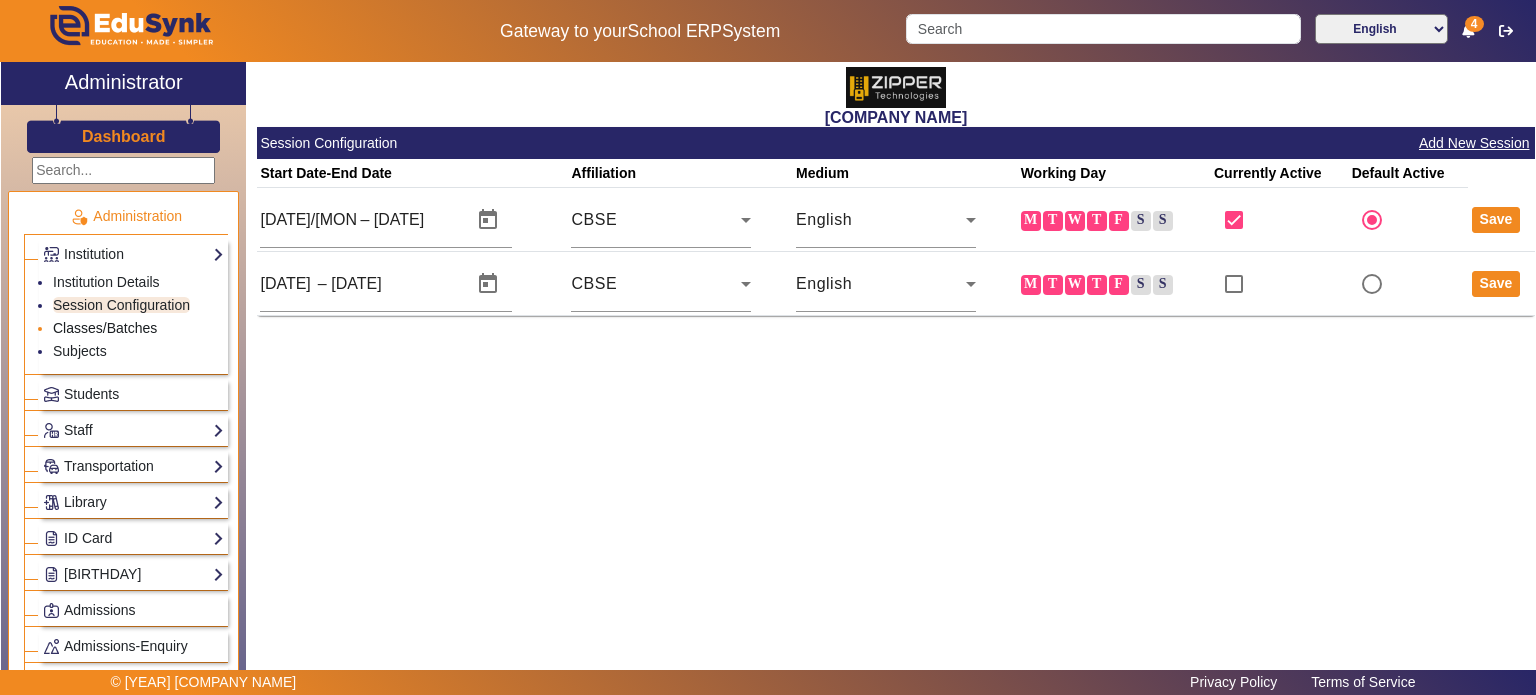click on "Classes/Batches" 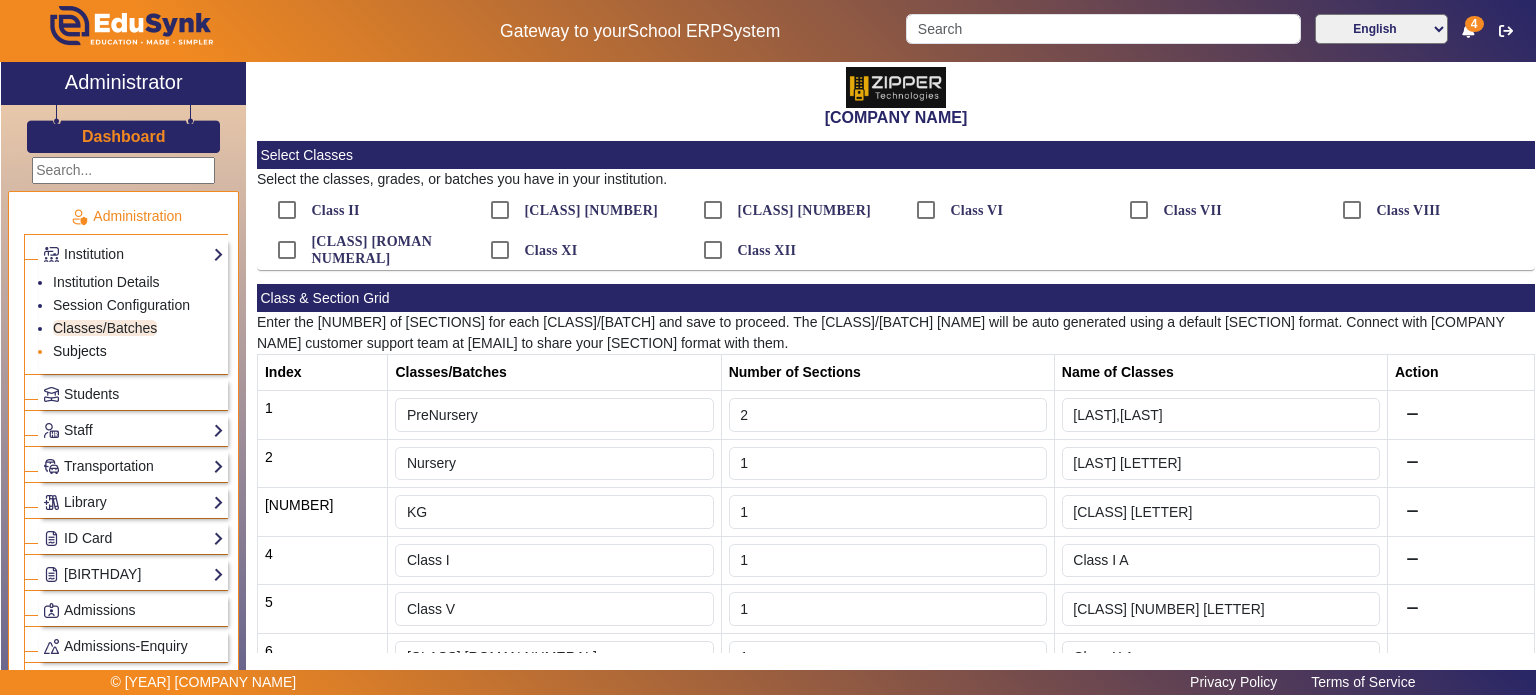 click on "Subjects" 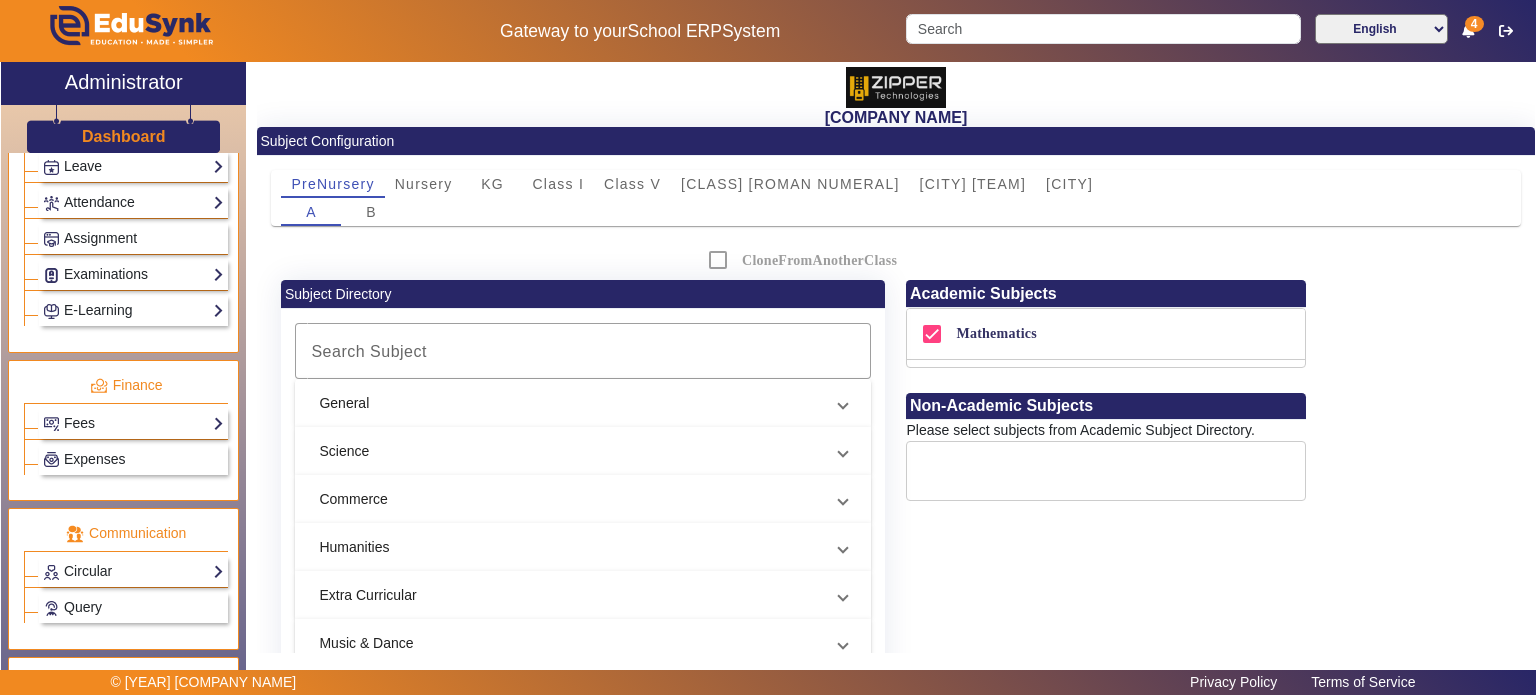 scroll, scrollTop: 1063, scrollLeft: 0, axis: vertical 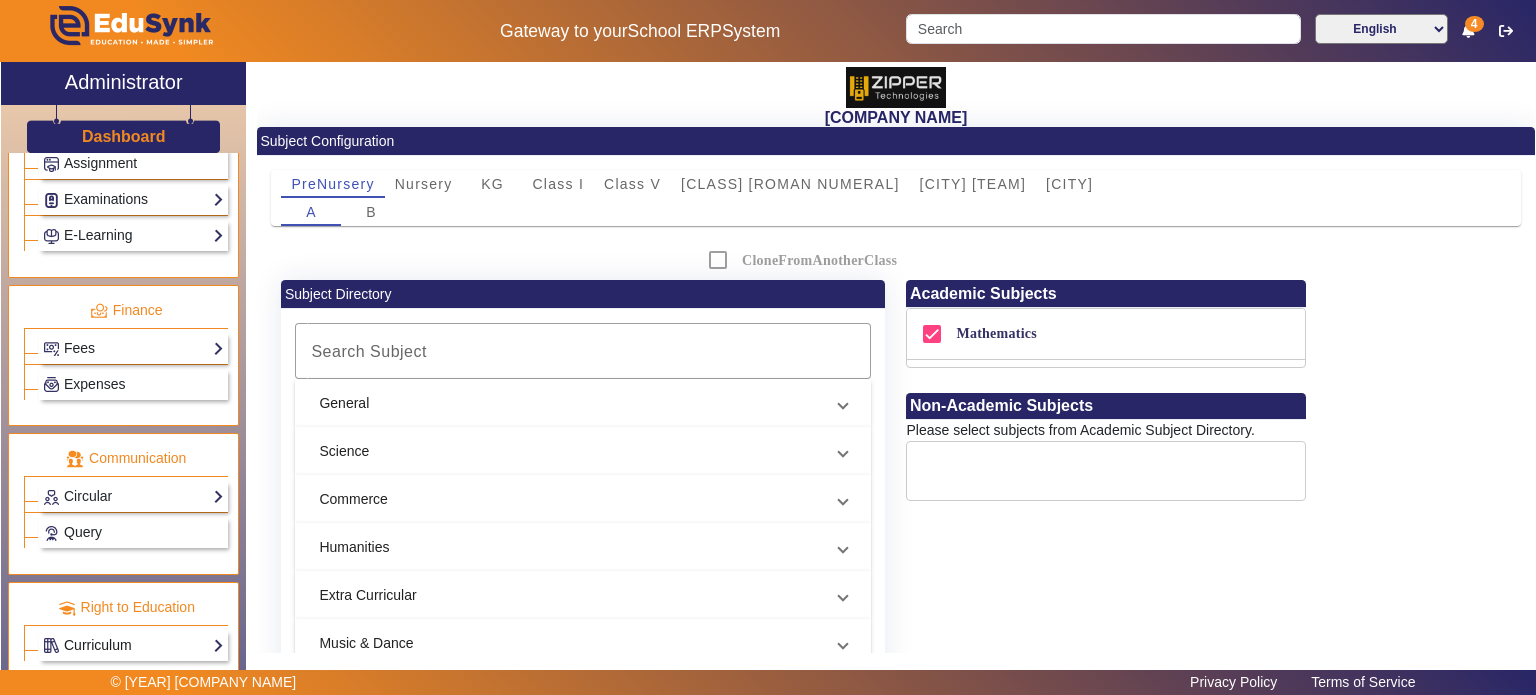 click on "Curriculum" 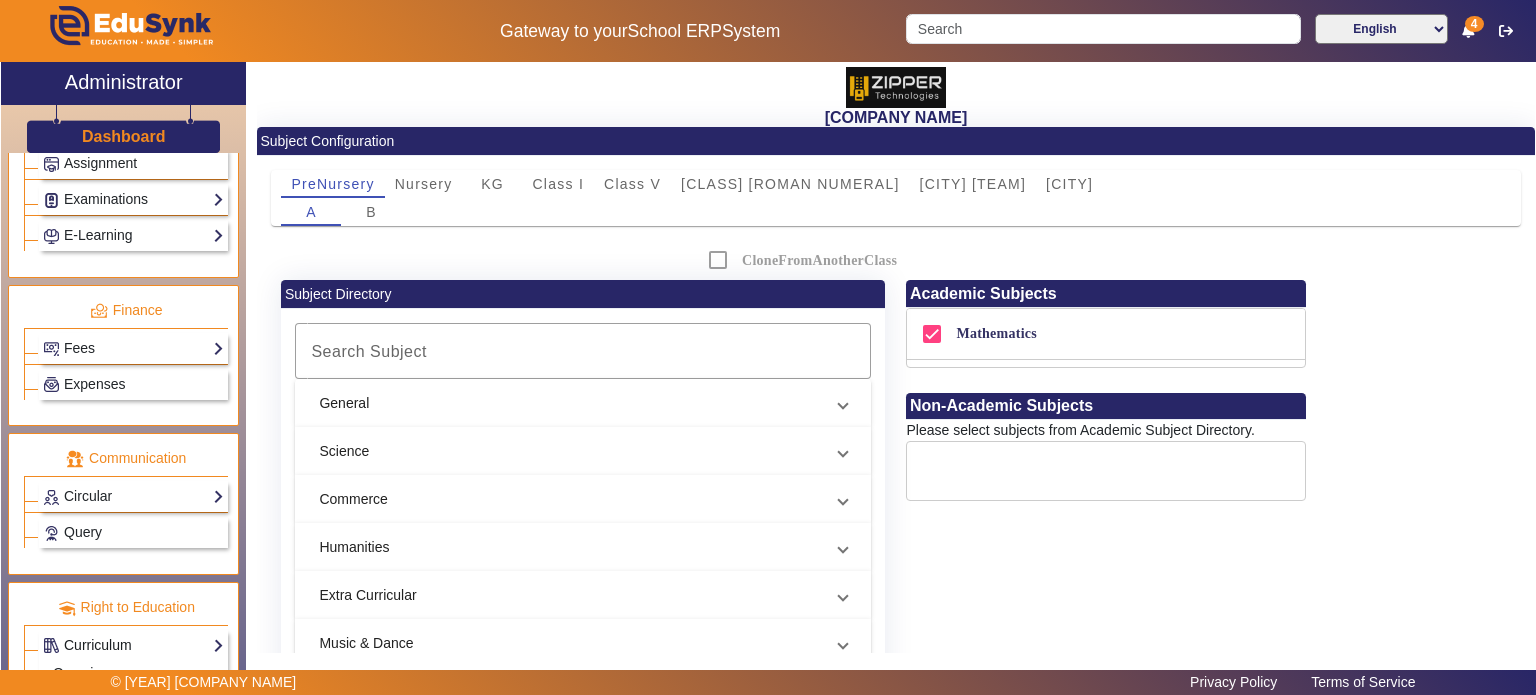 scroll, scrollTop: 1040, scrollLeft: 0, axis: vertical 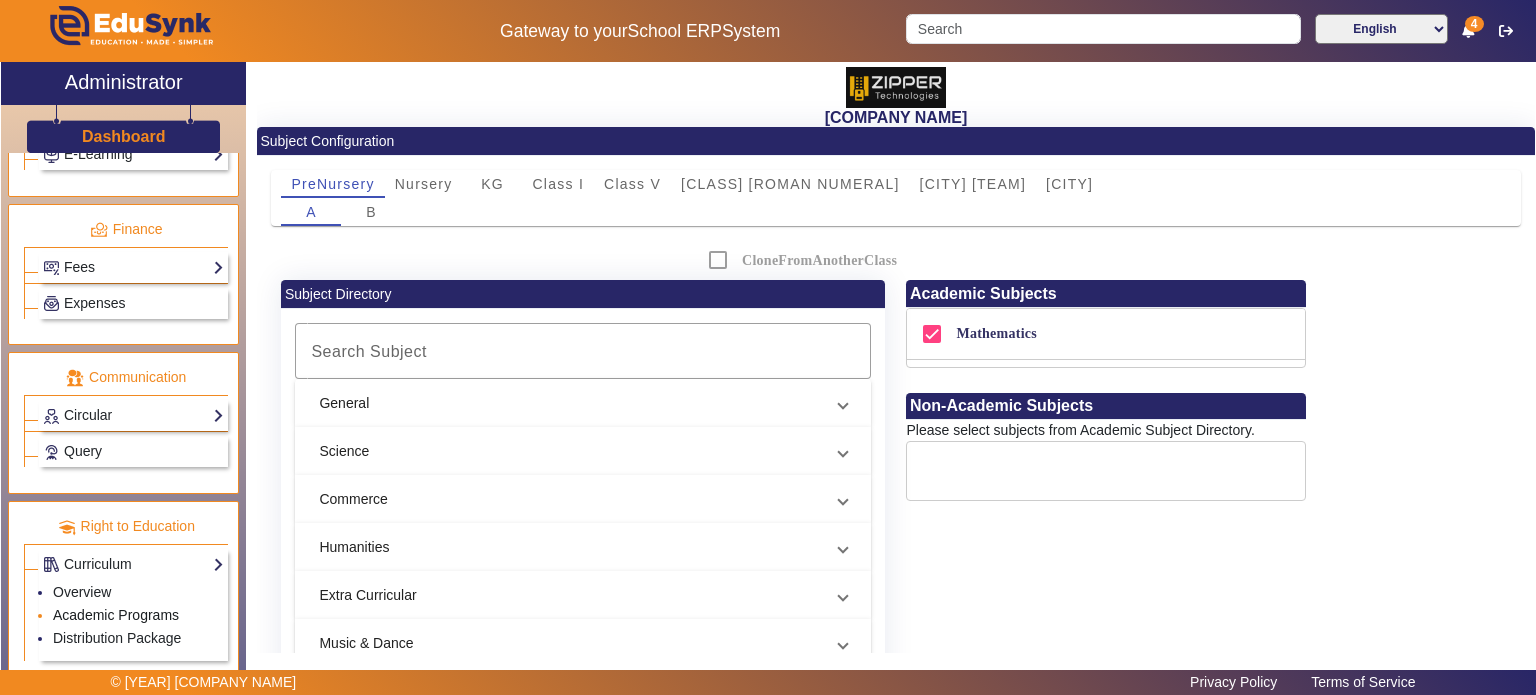 click on "Academic Programs" 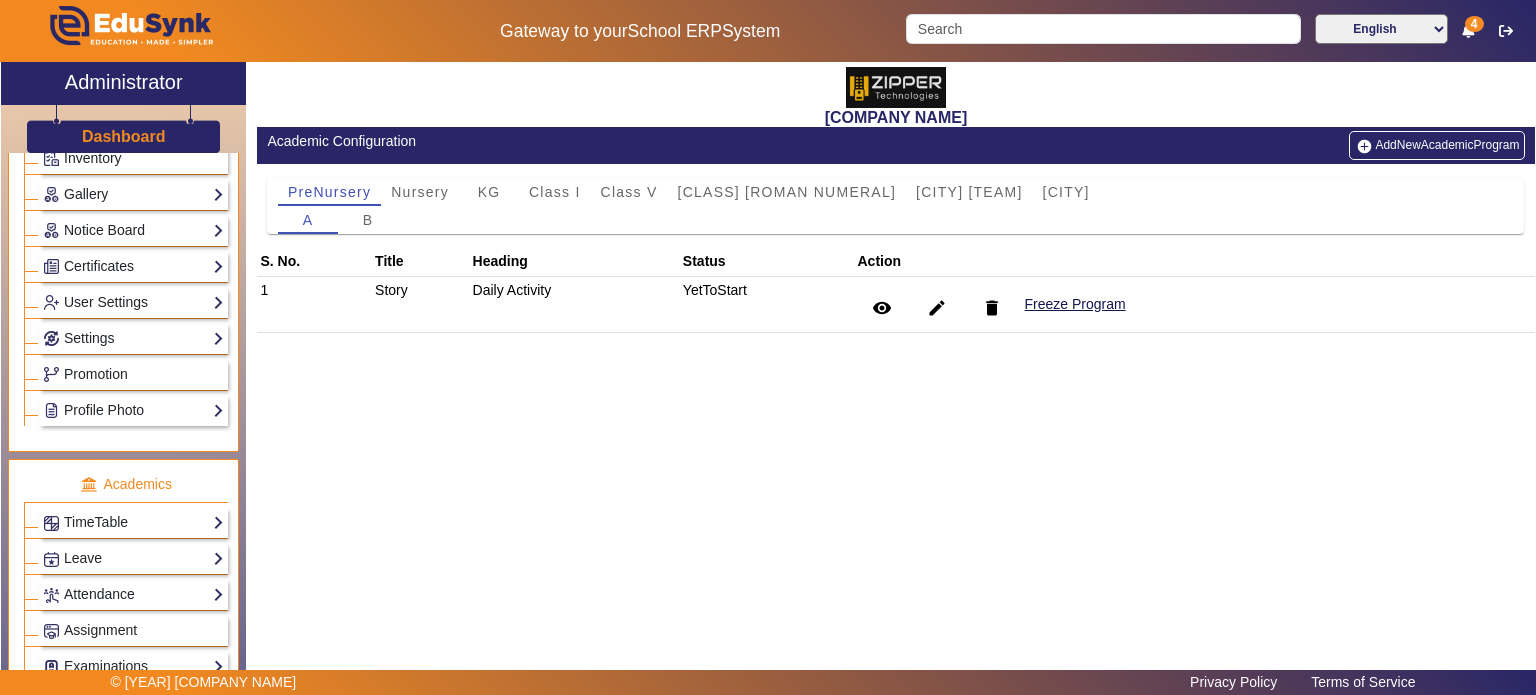 scroll, scrollTop: 490, scrollLeft: 0, axis: vertical 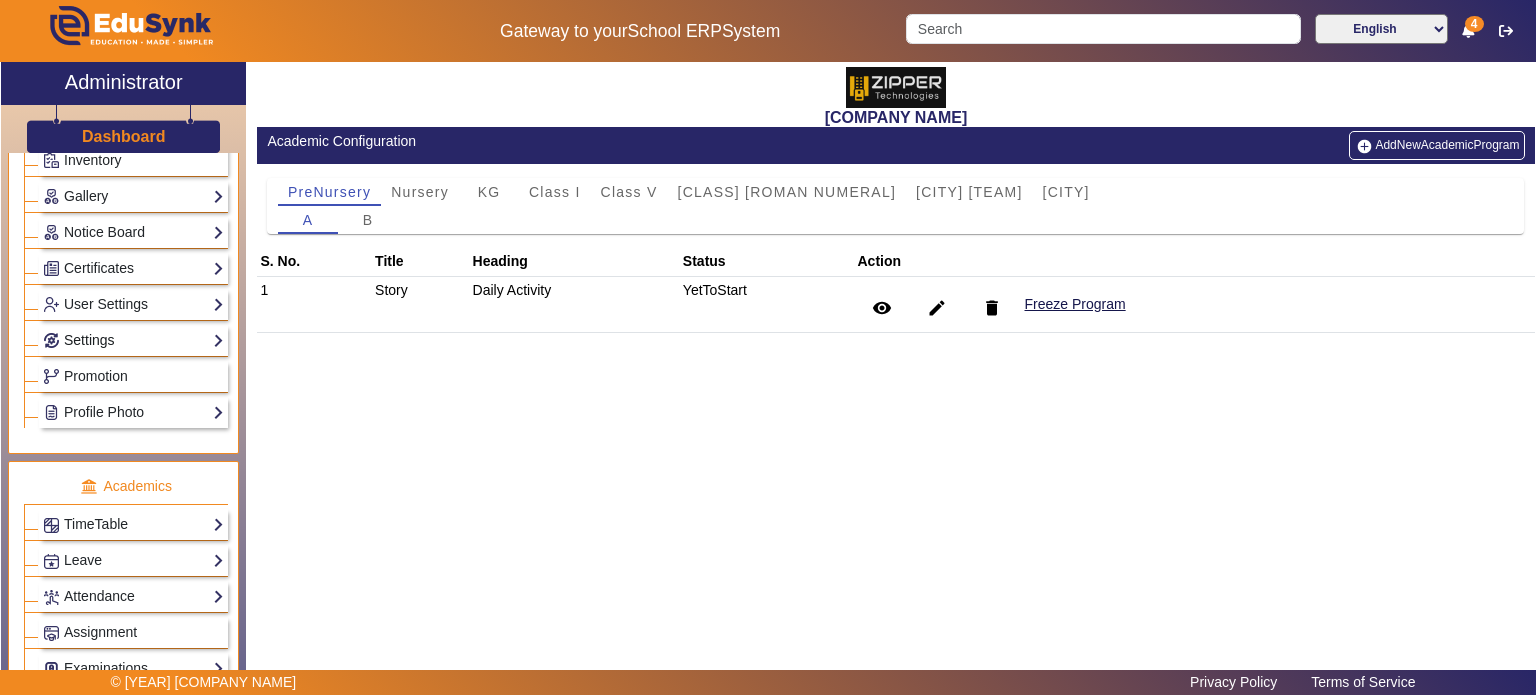 click on "Settings" 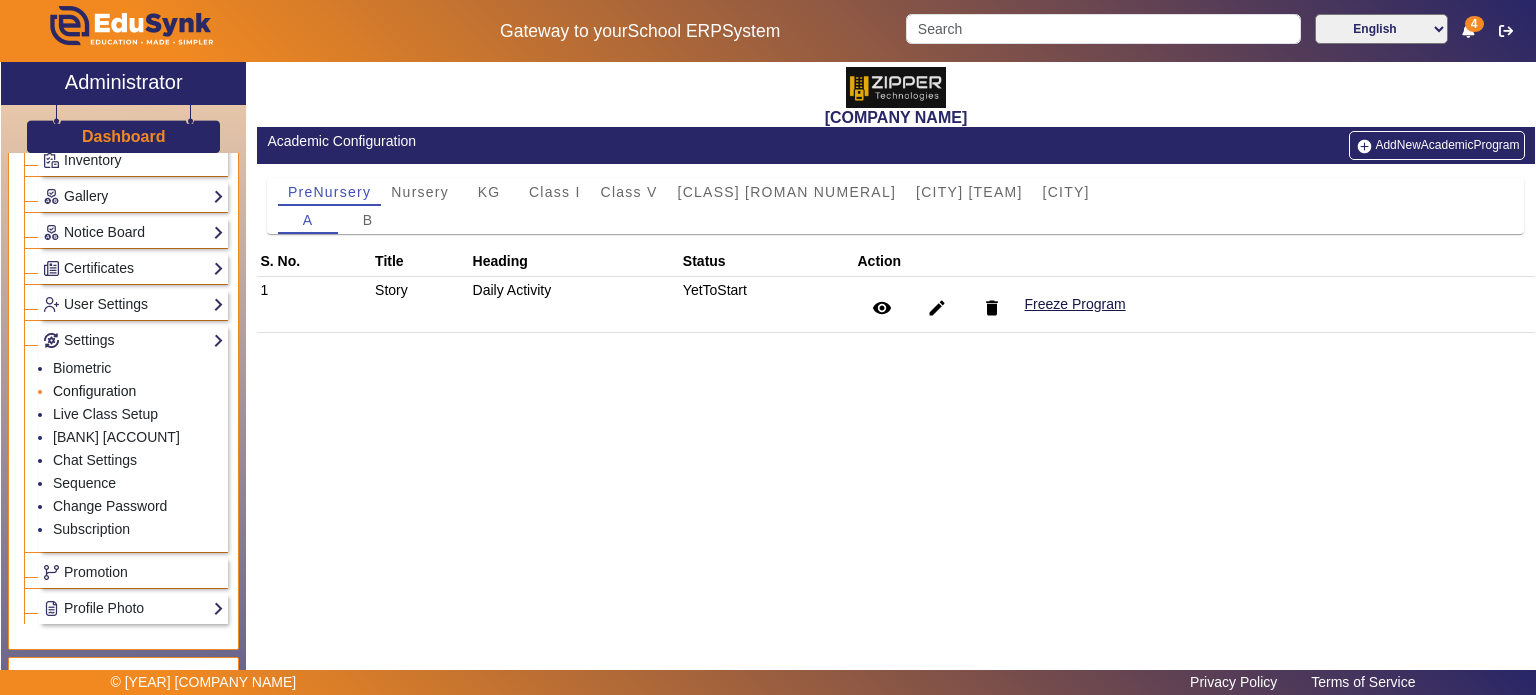 click on "Configuration" 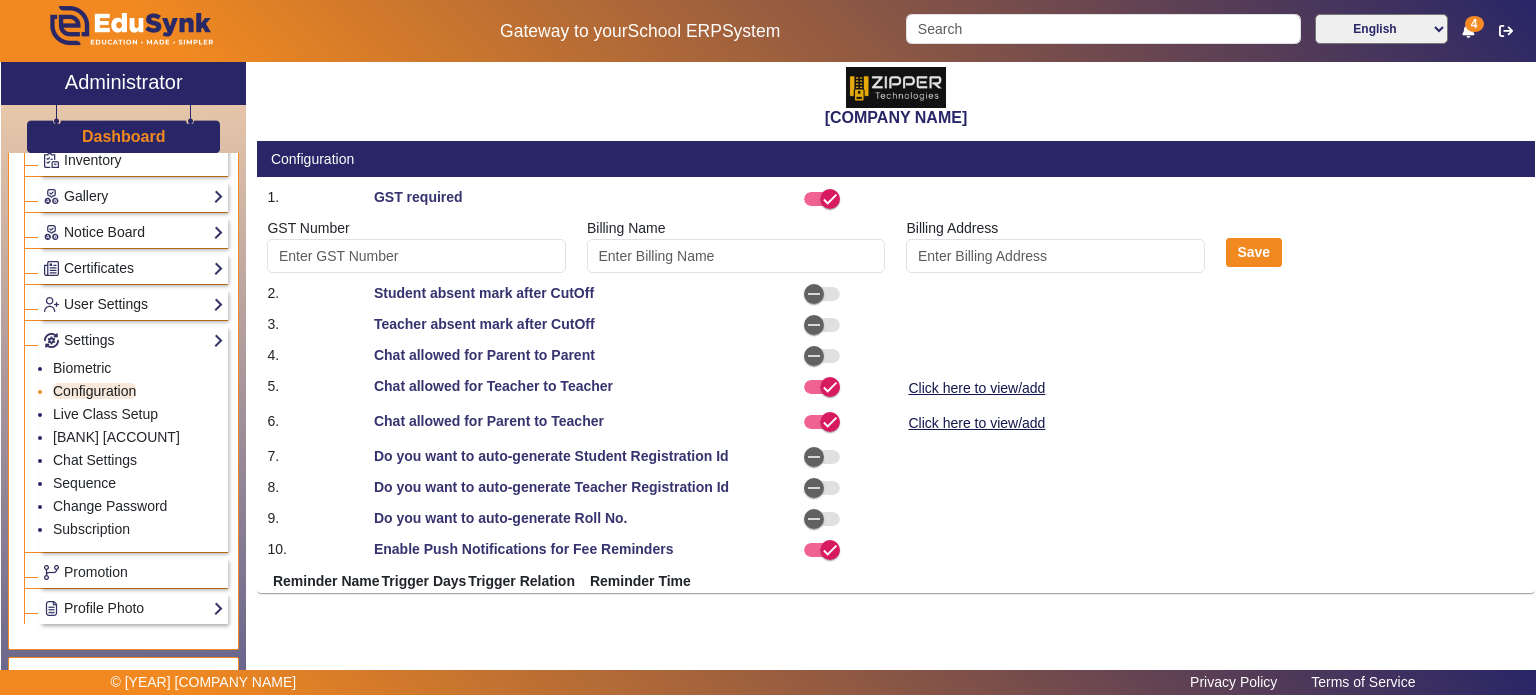 type on "[CODE]" 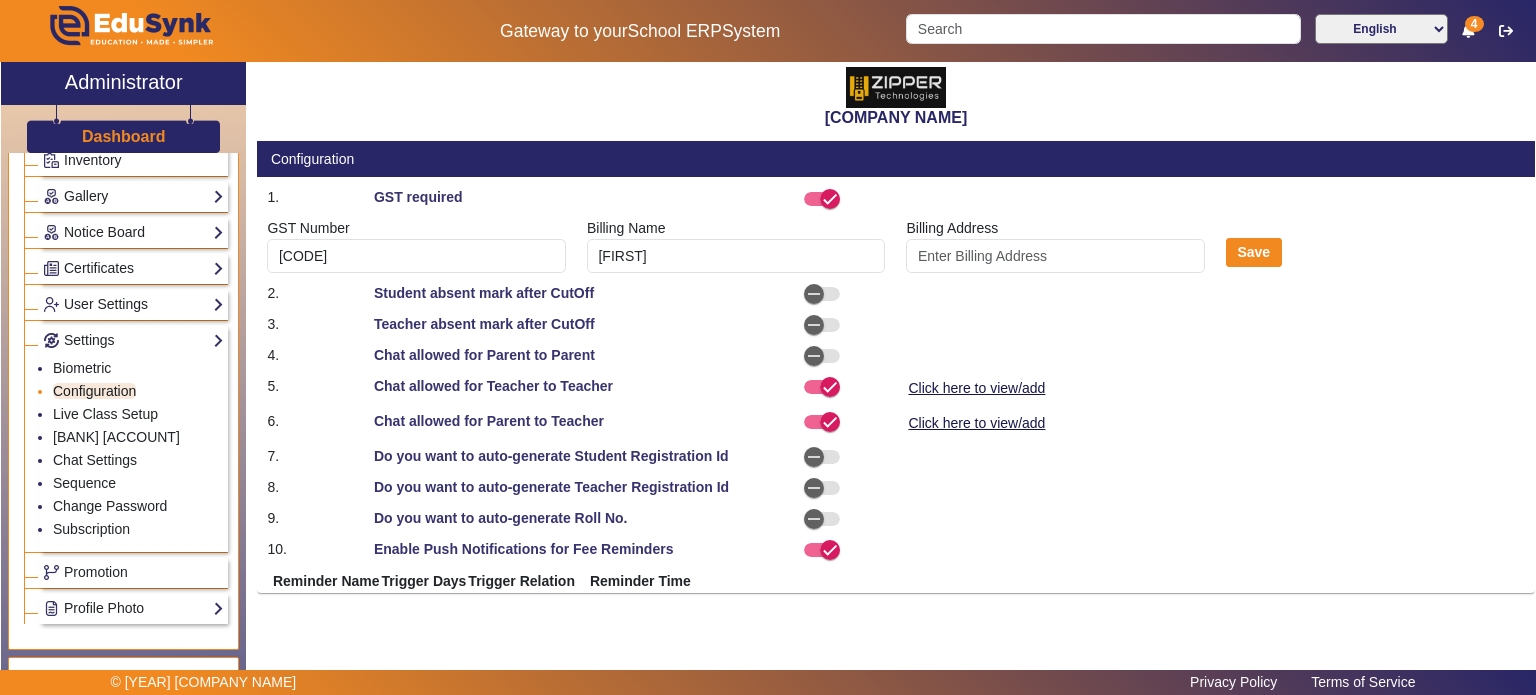select on "BeforeDueDate" 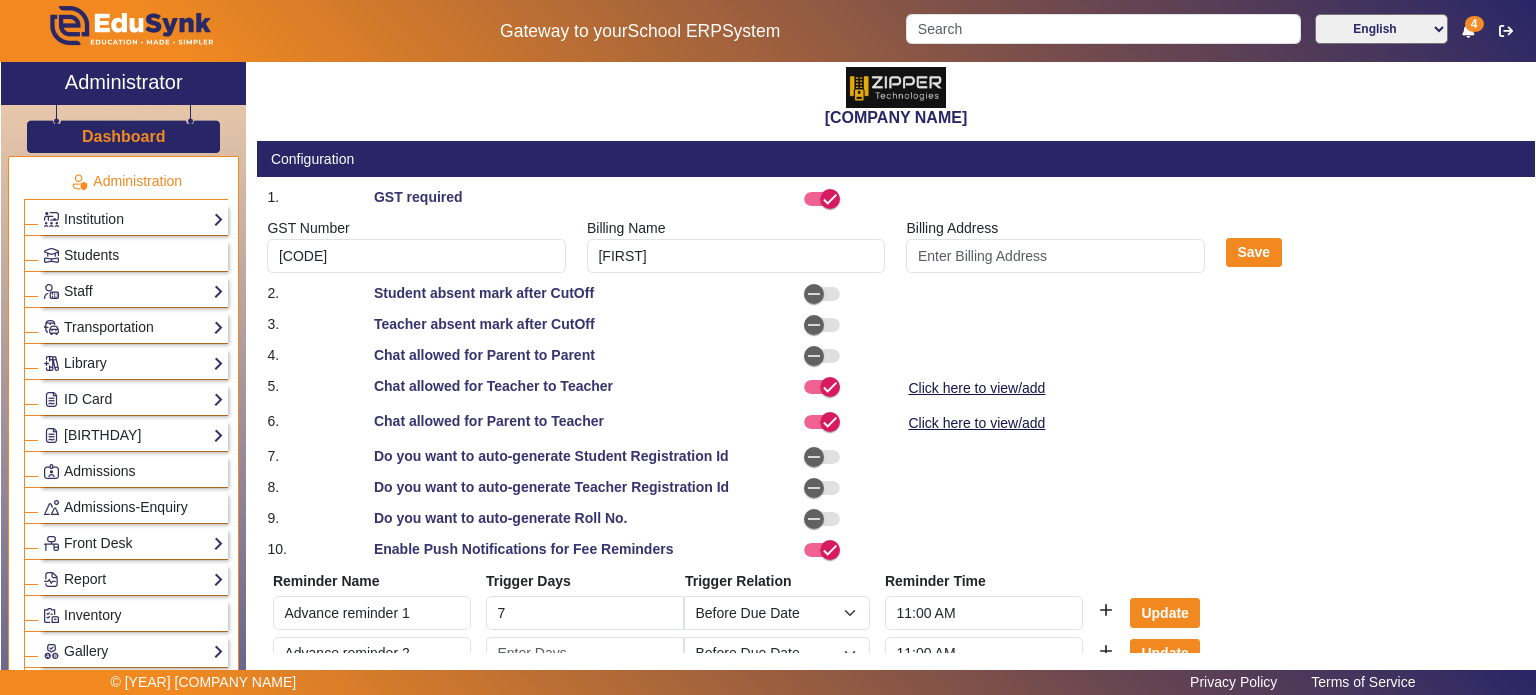 scroll, scrollTop: 34, scrollLeft: 0, axis: vertical 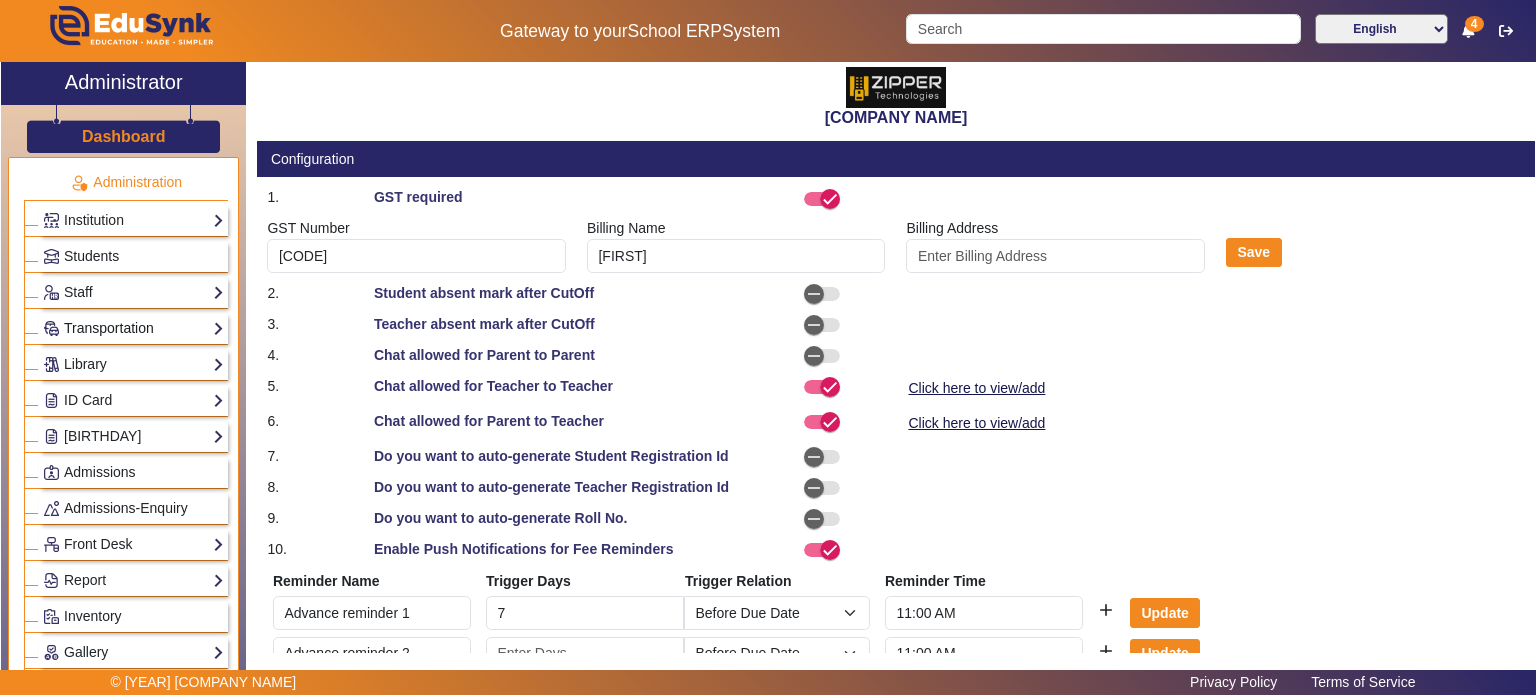 click on "Transportation" 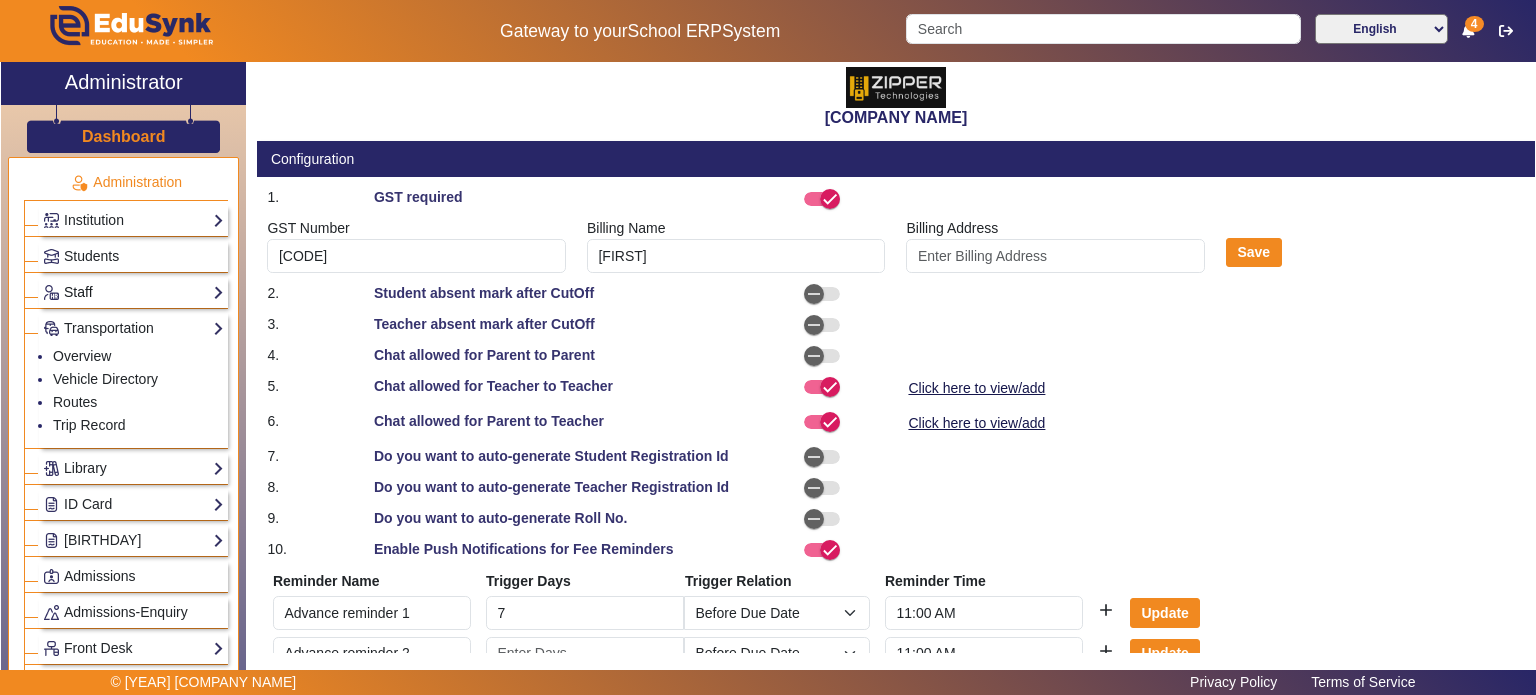 click on "Staff" 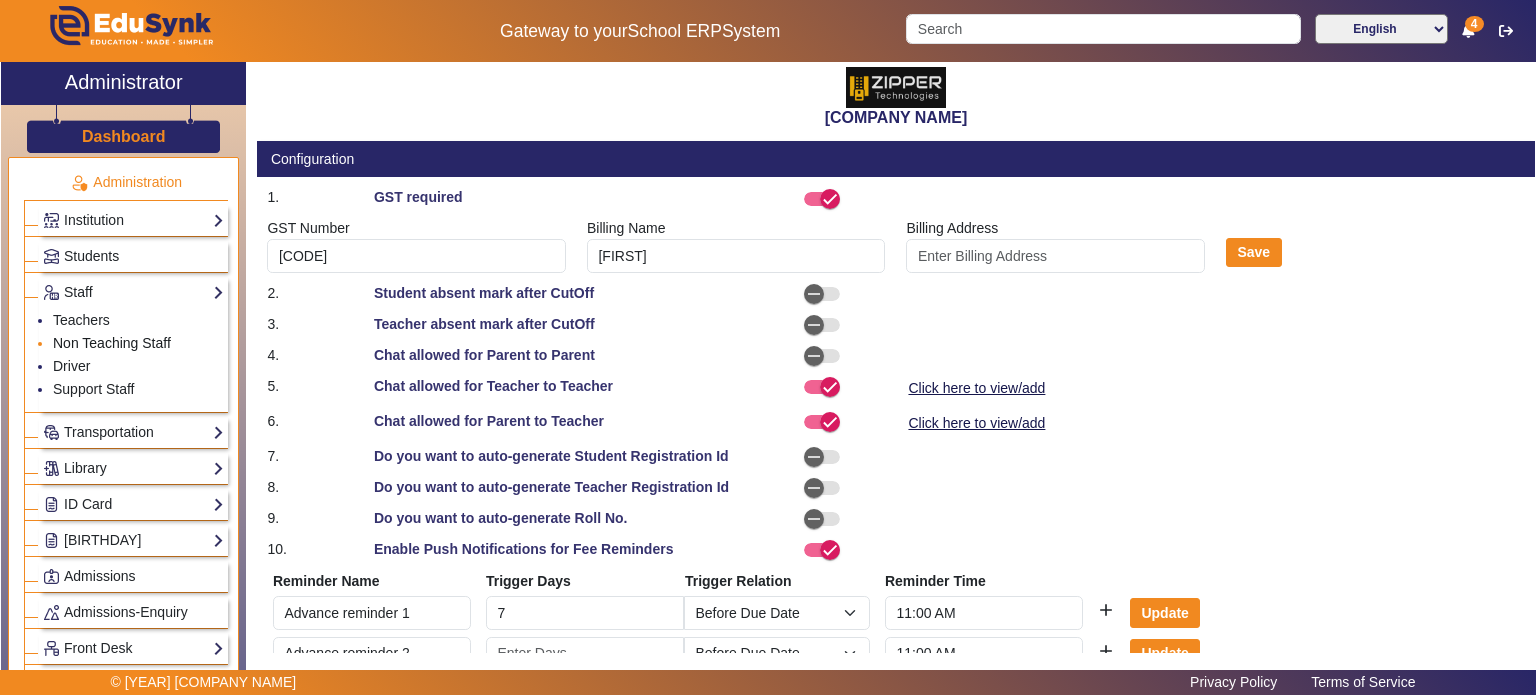 click on "Non Teaching Staff" 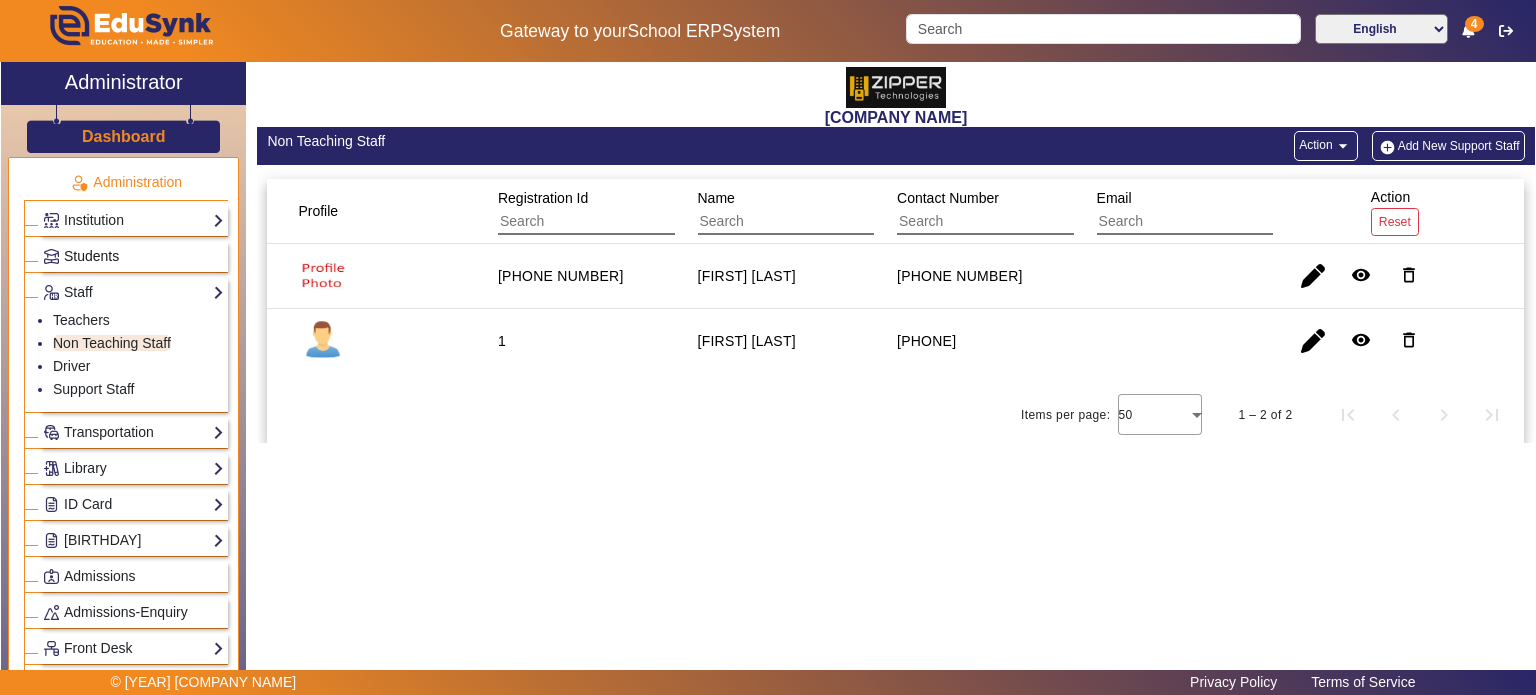 click on "Students" 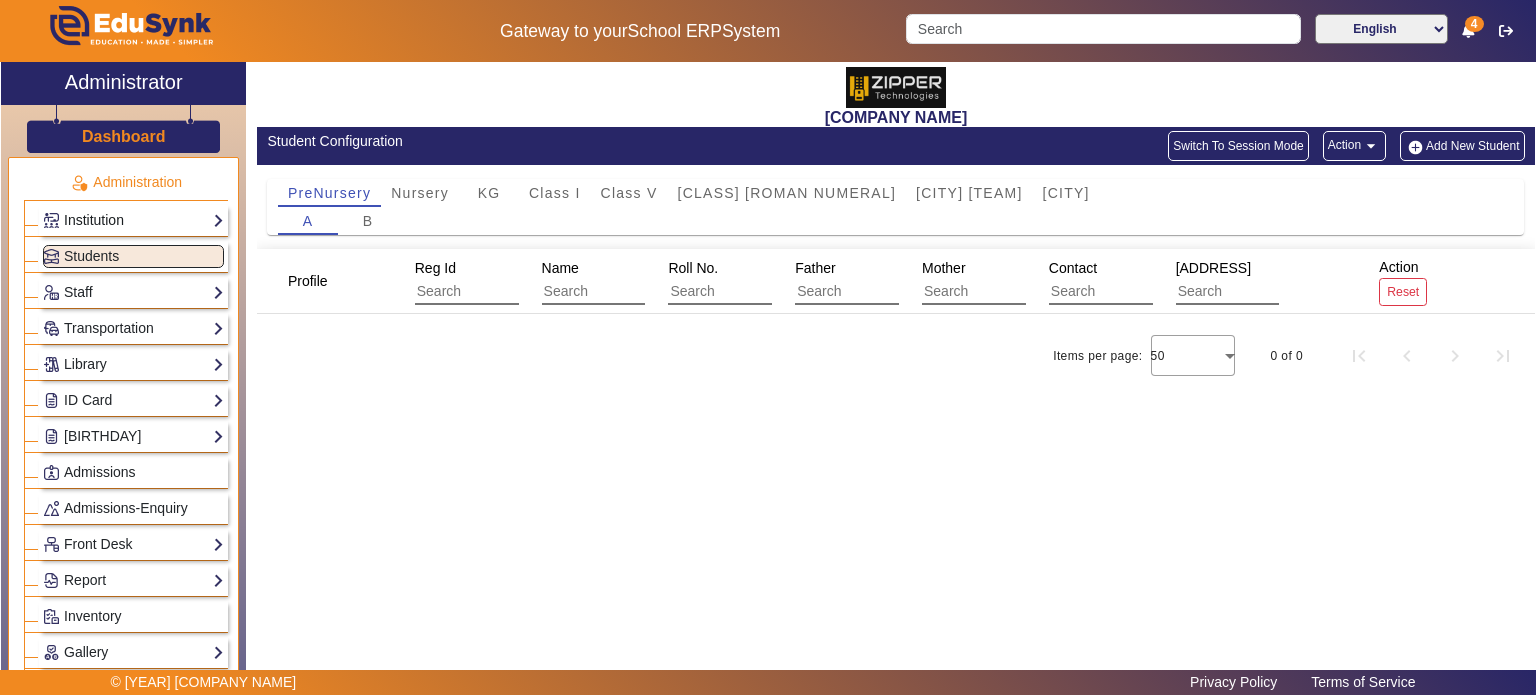 click on "Institution" 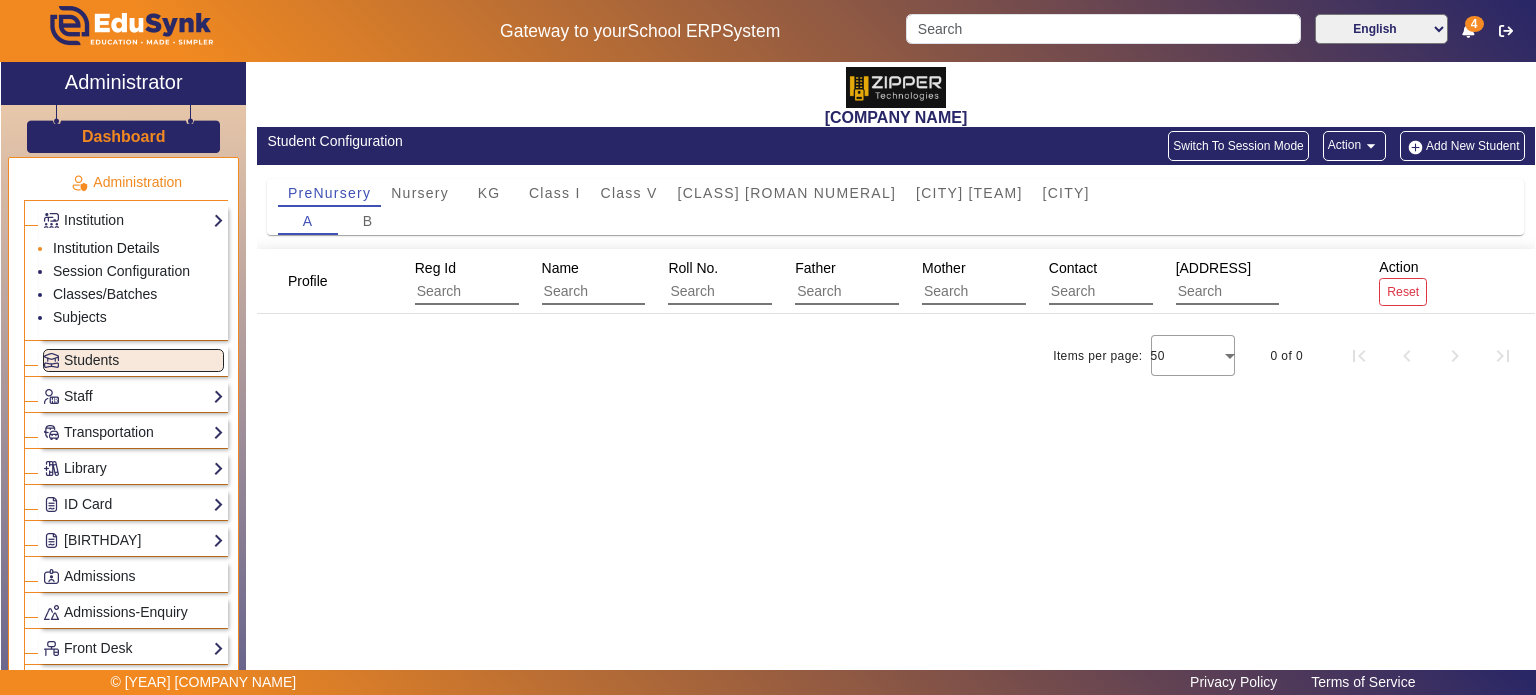 click on "Institution Details" 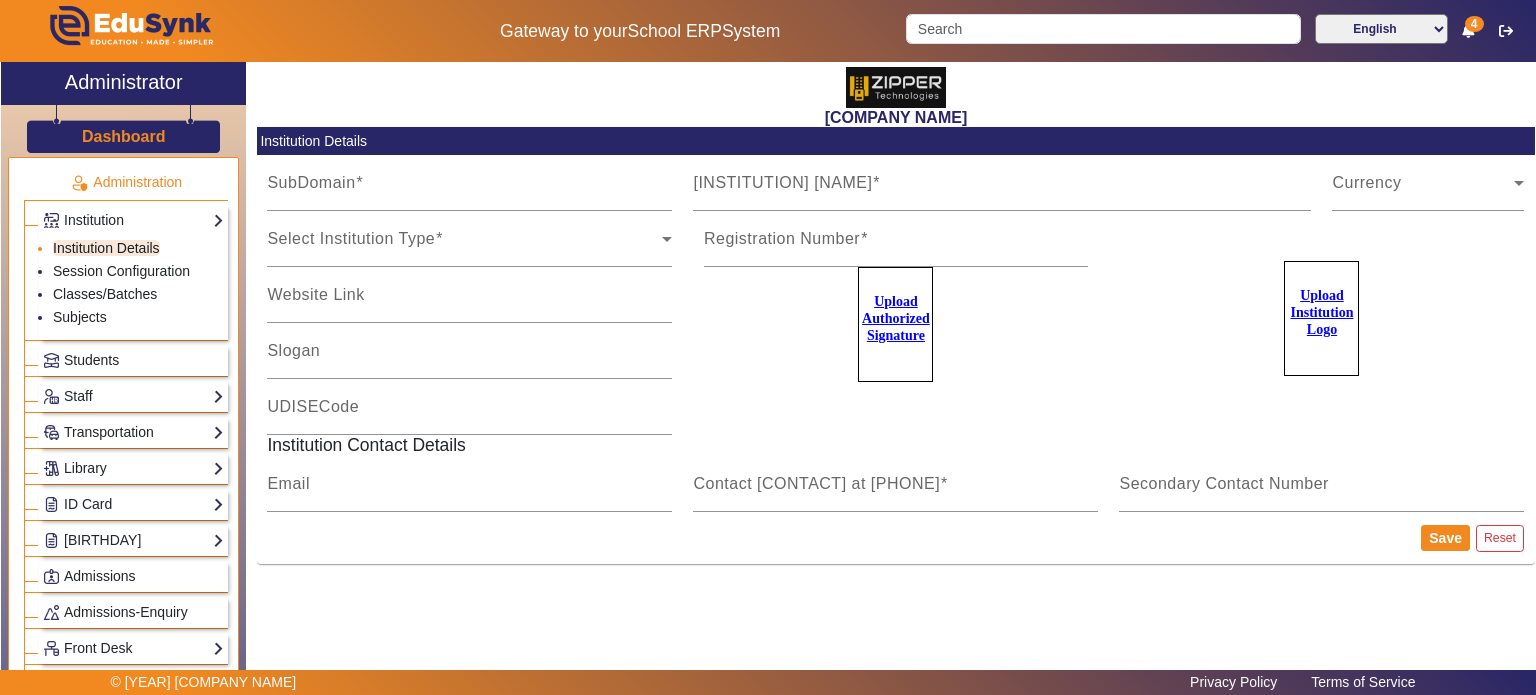 type on "zipper" 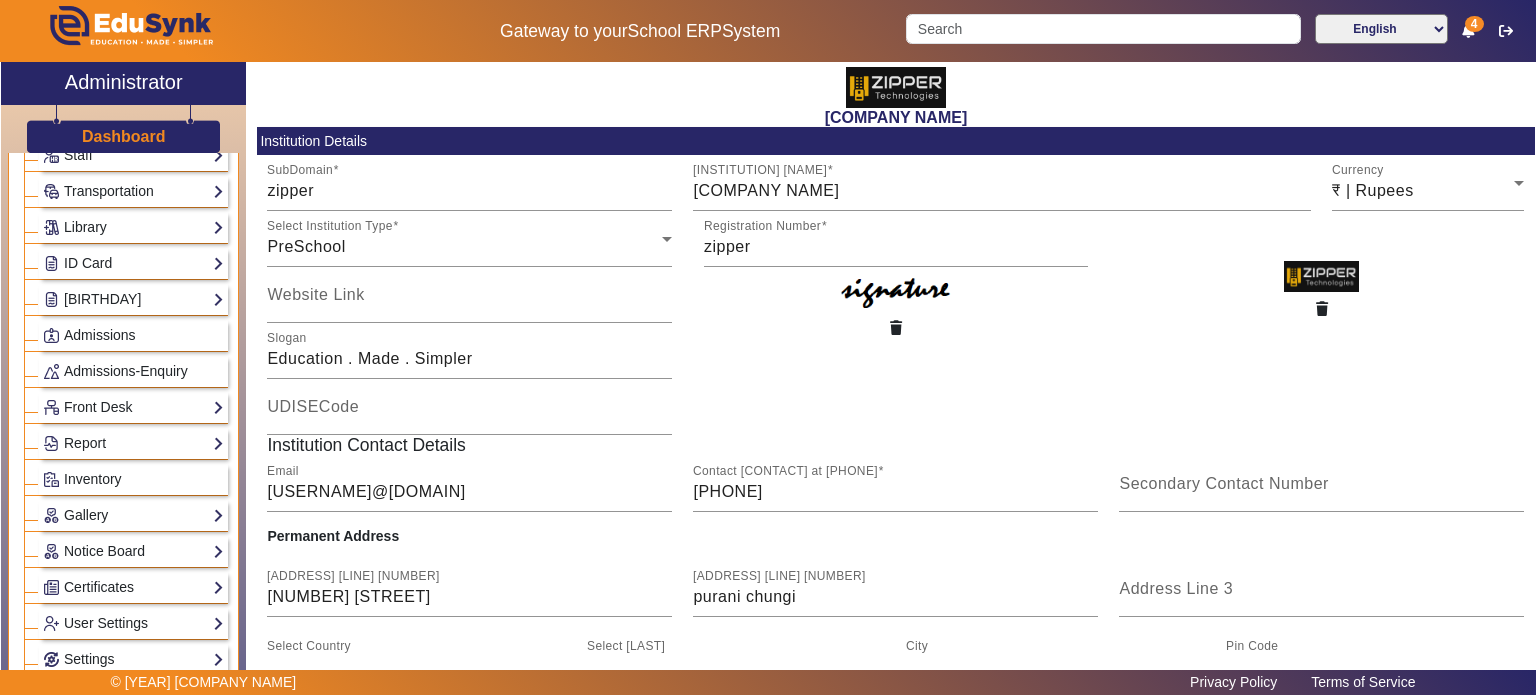 scroll, scrollTop: 288, scrollLeft: 0, axis: vertical 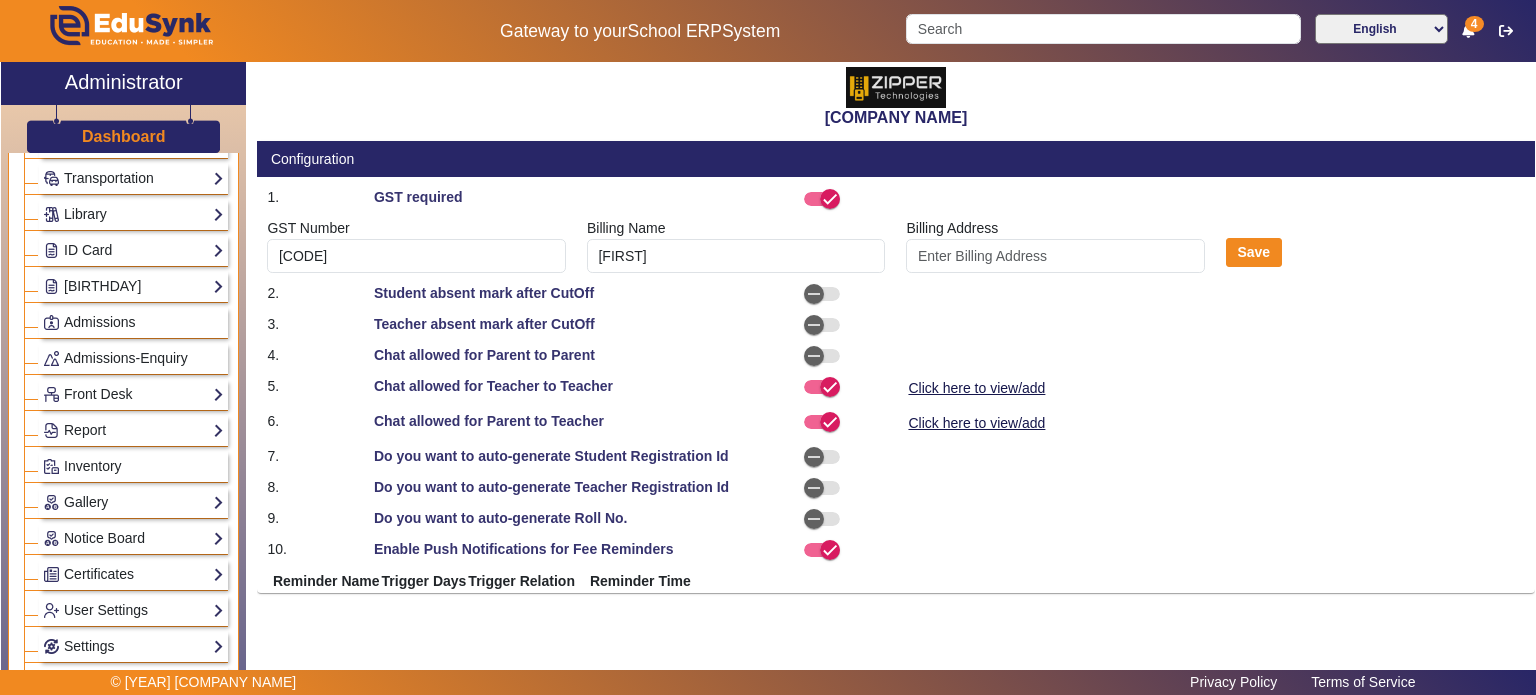 select on "BeforeDueDate" 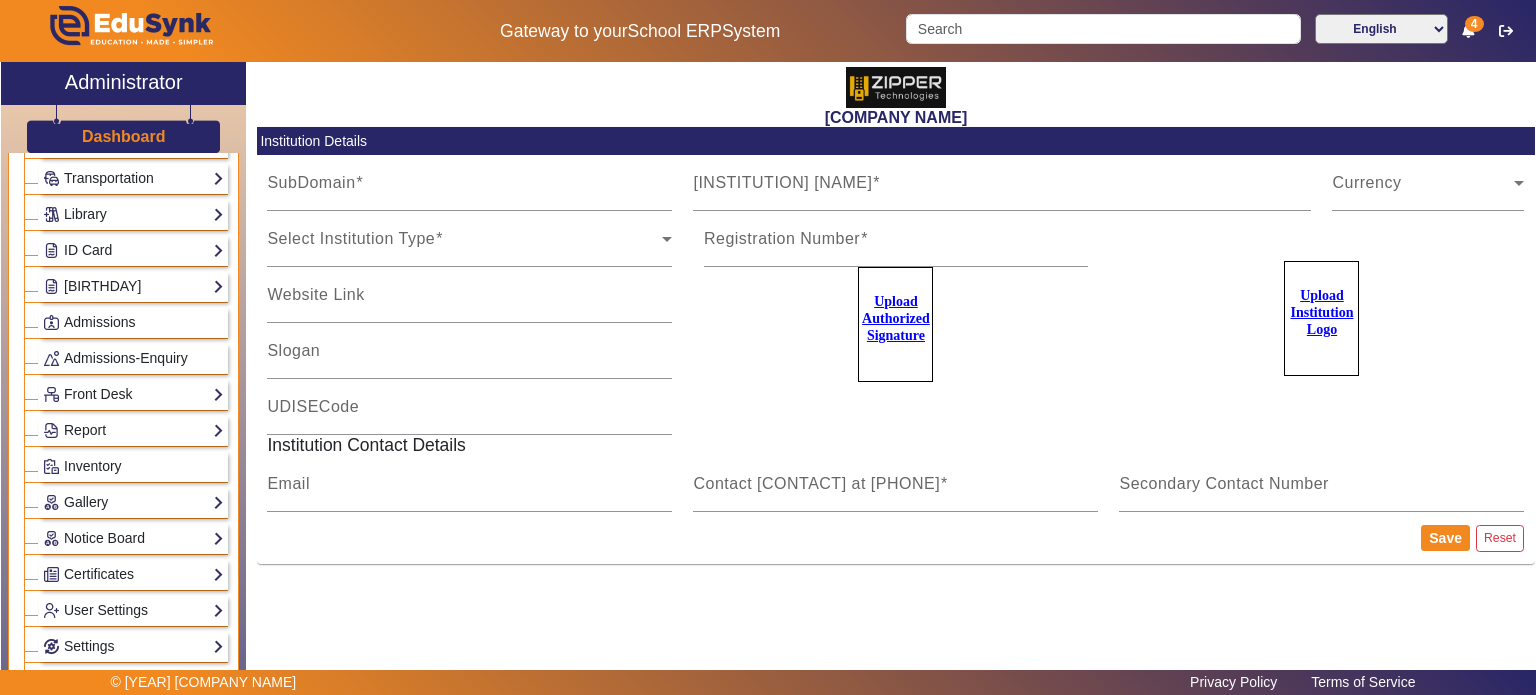 type on "zipper" 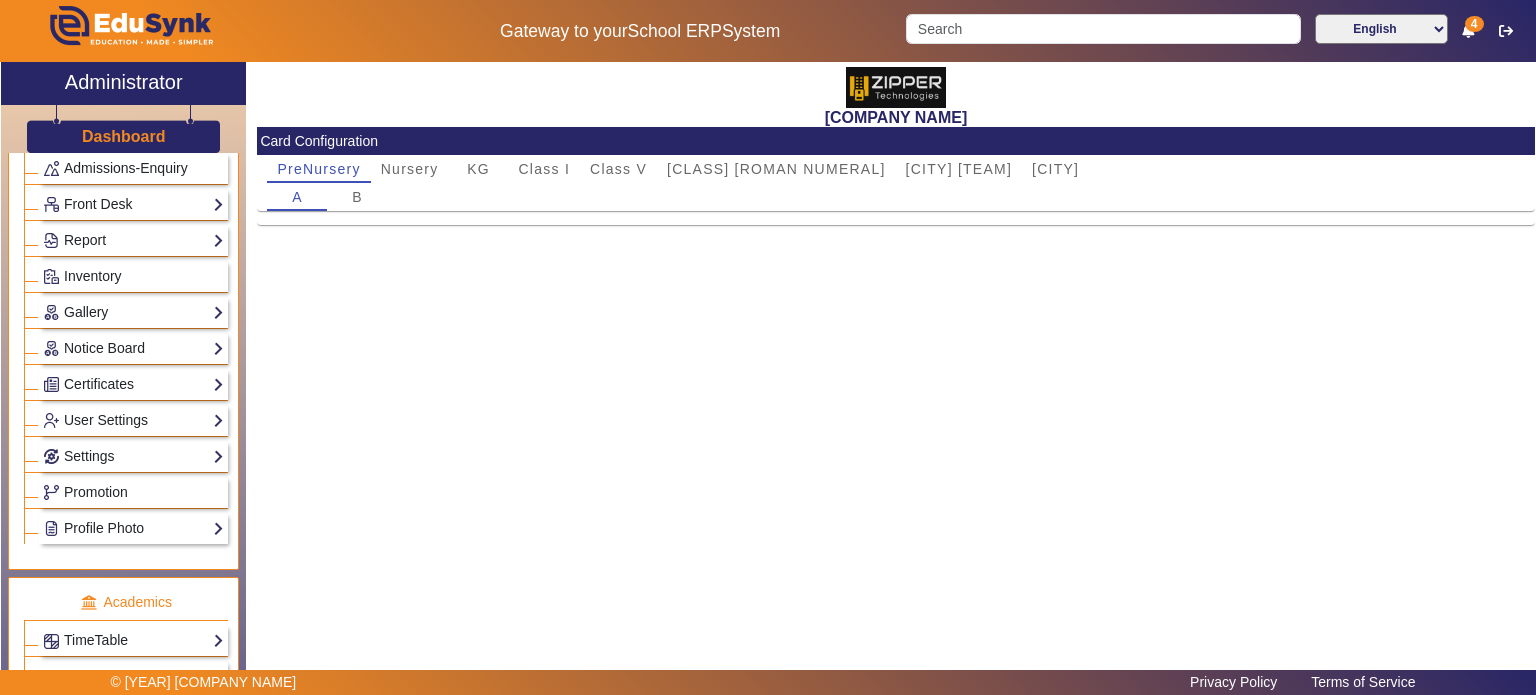 scroll, scrollTop: 483, scrollLeft: 0, axis: vertical 